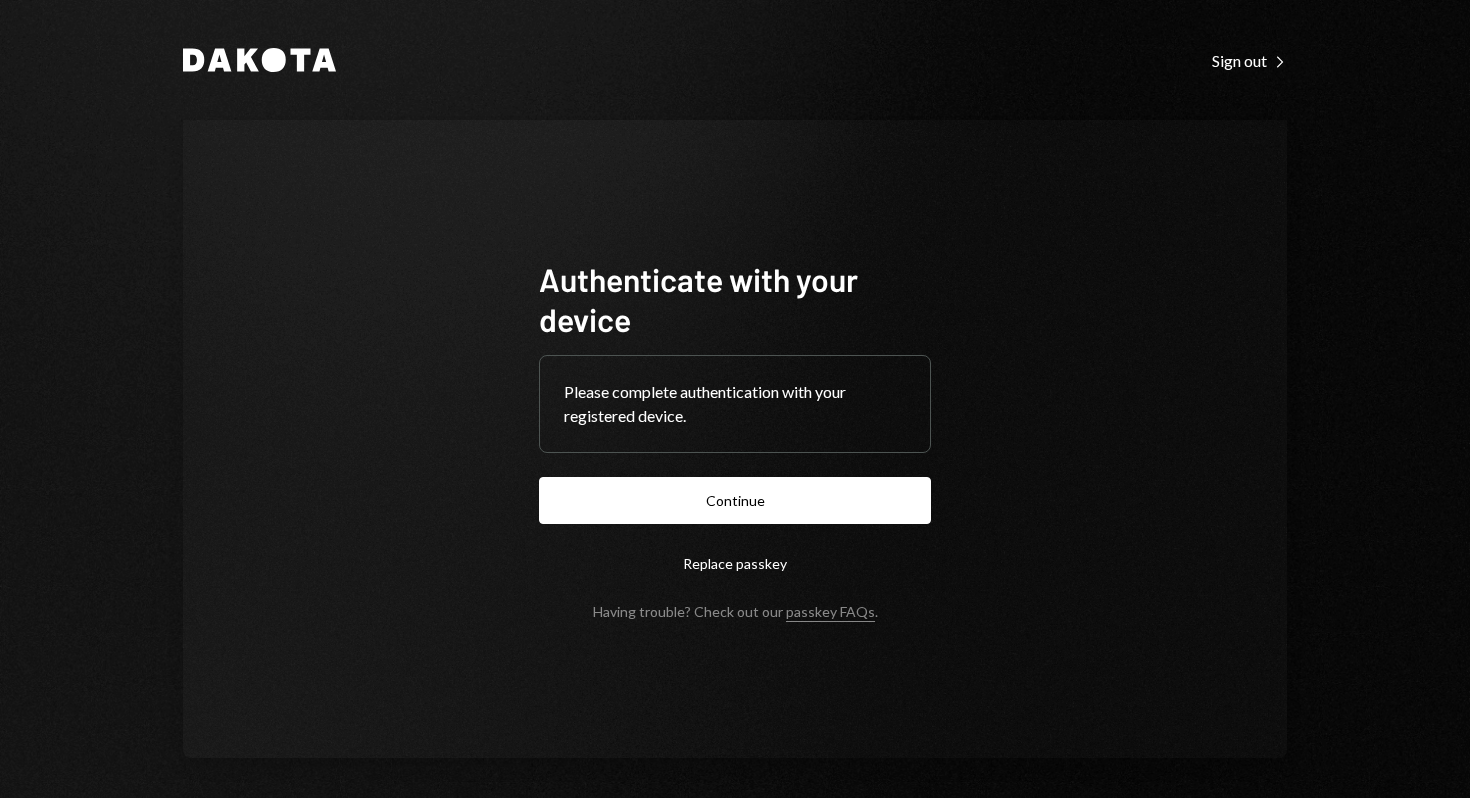 scroll, scrollTop: 0, scrollLeft: 0, axis: both 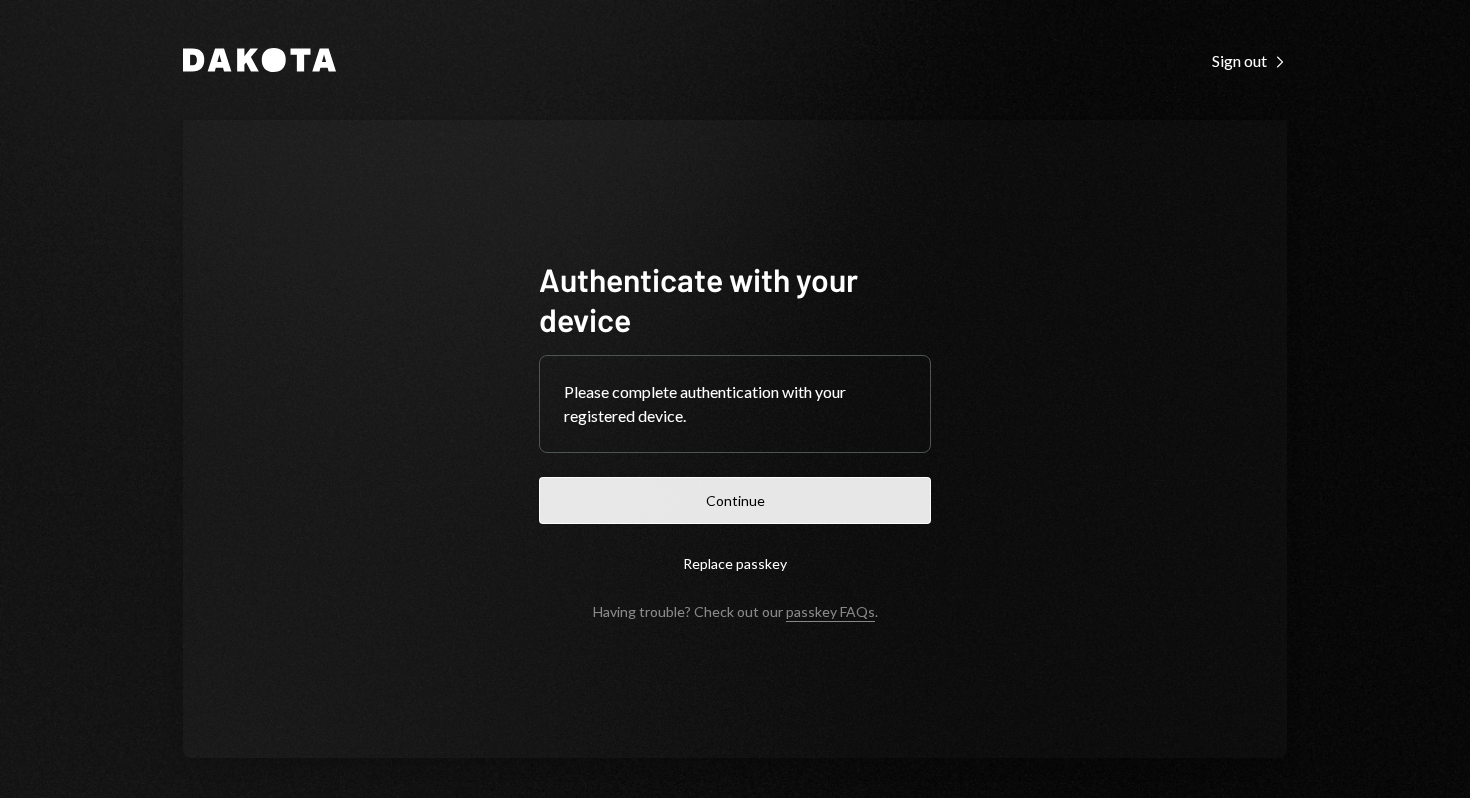 click on "Continue" at bounding box center (735, 500) 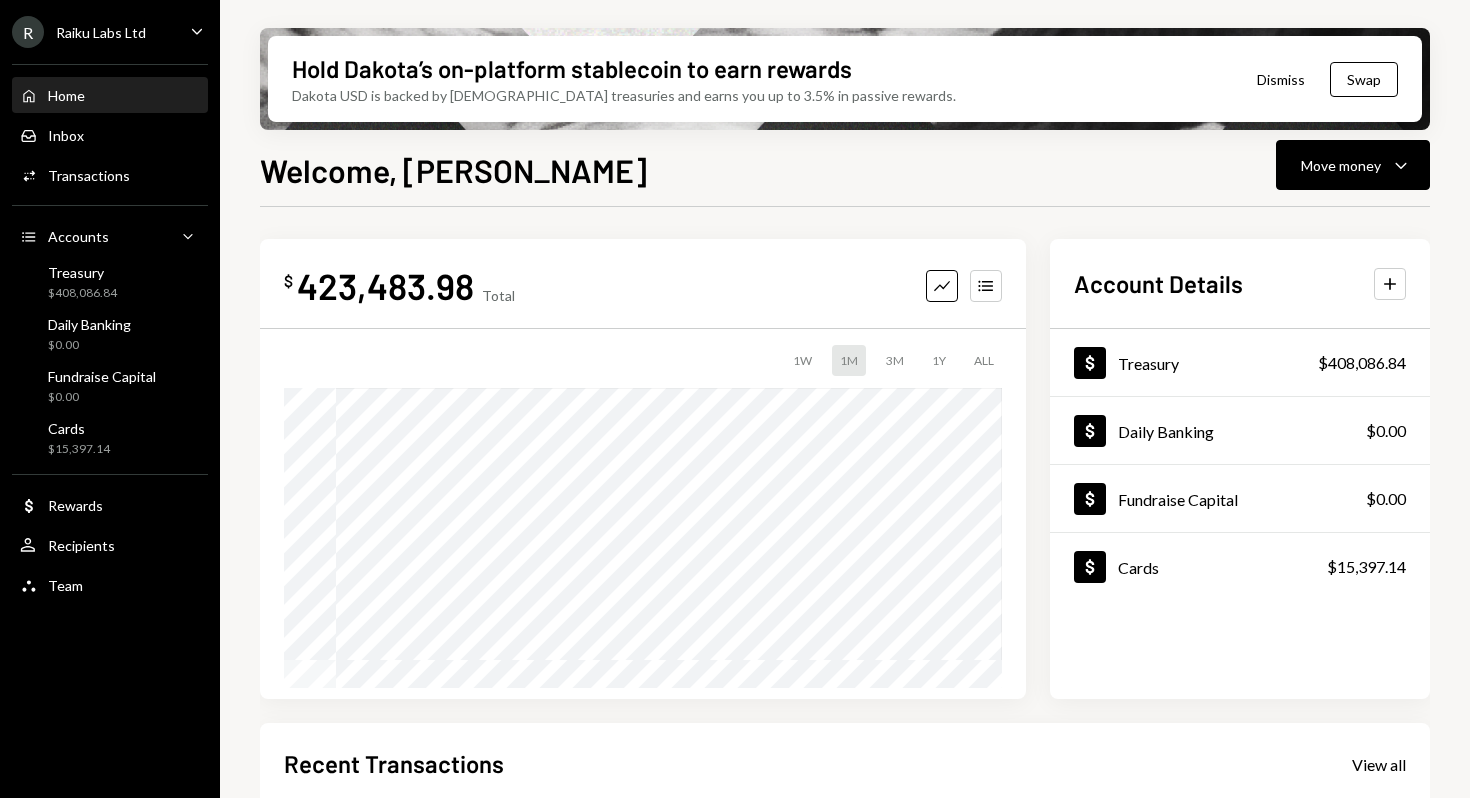 click on "Dismiss" at bounding box center [1281, 79] 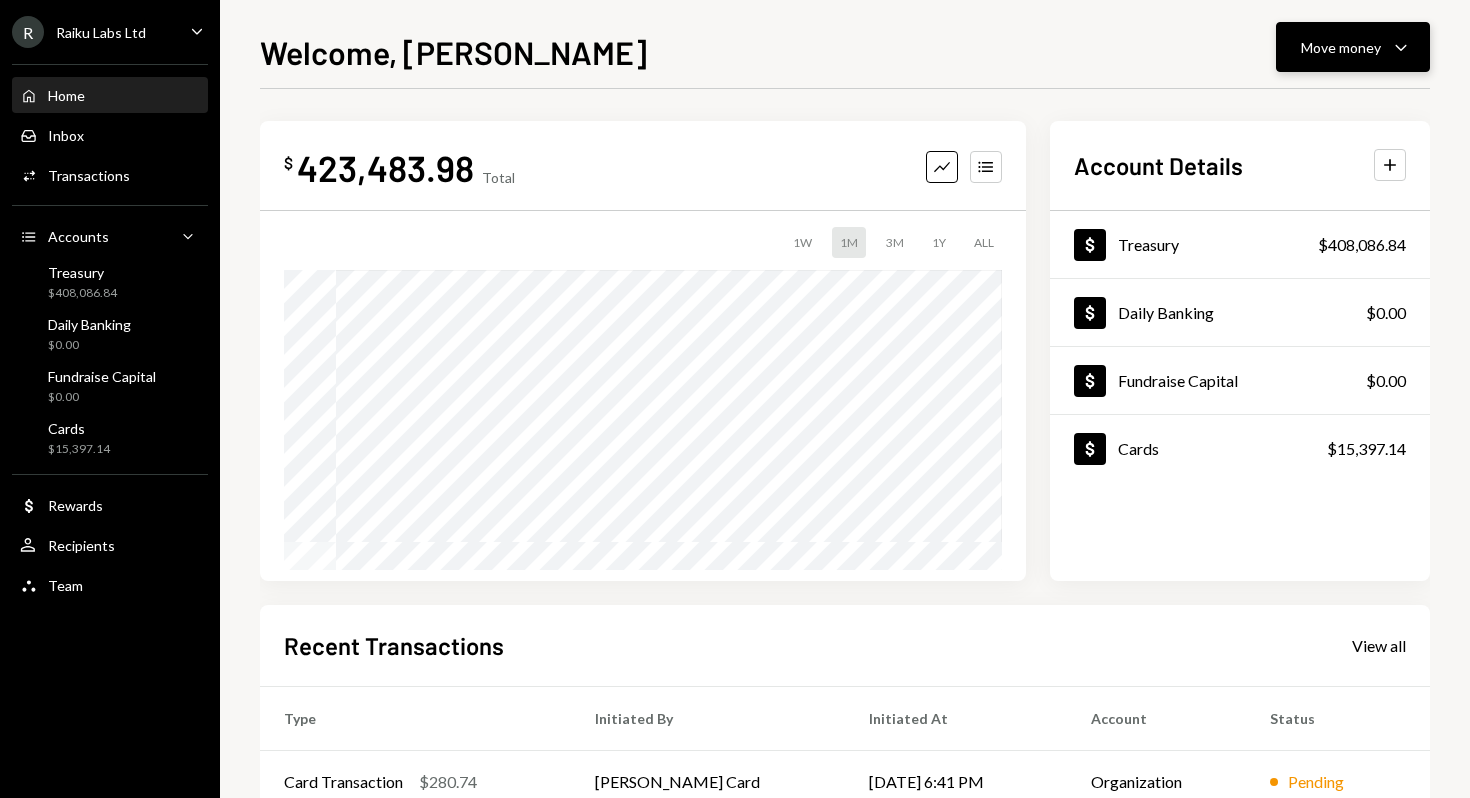 click on "Move money" at bounding box center [1341, 47] 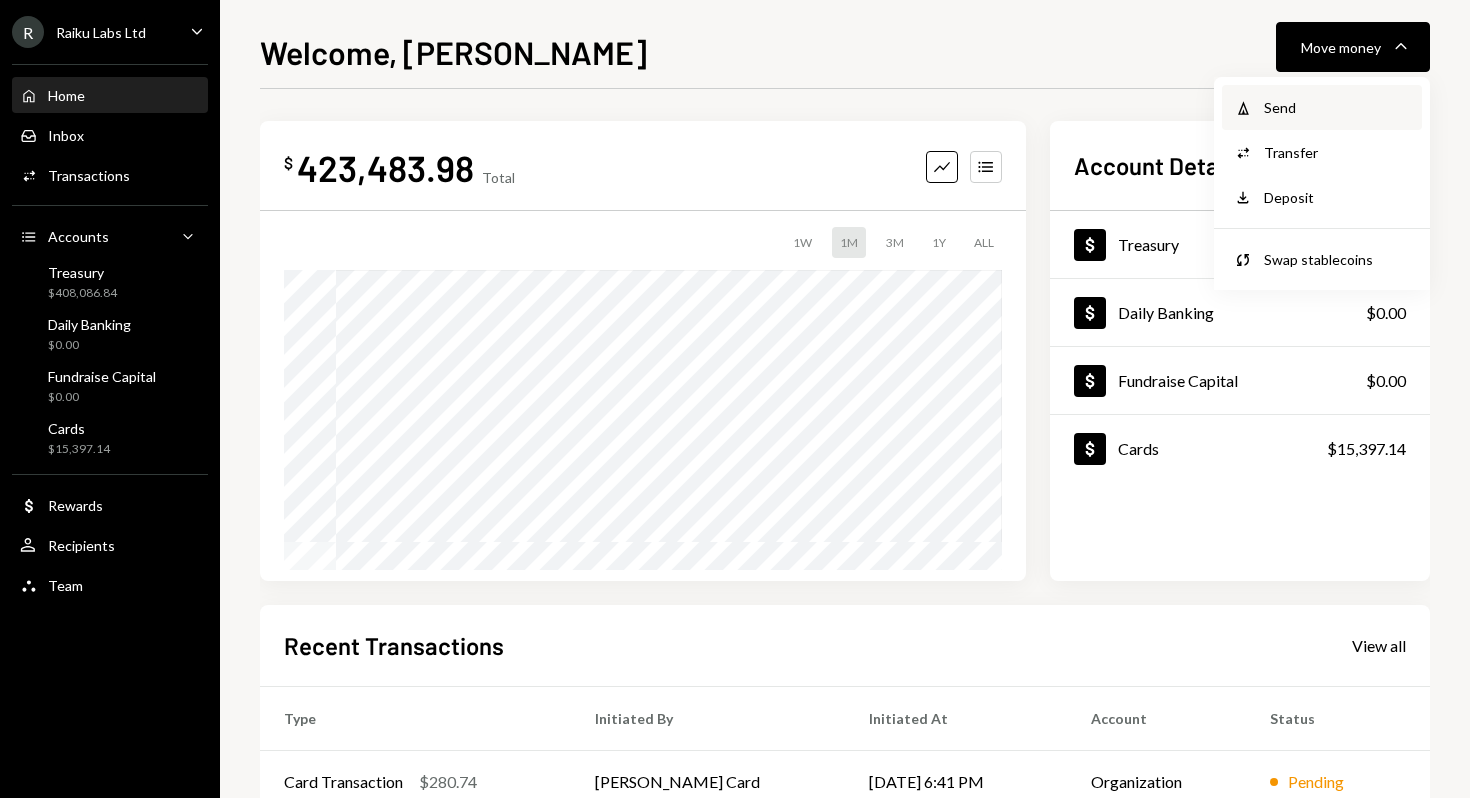 click on "Send" at bounding box center (1337, 107) 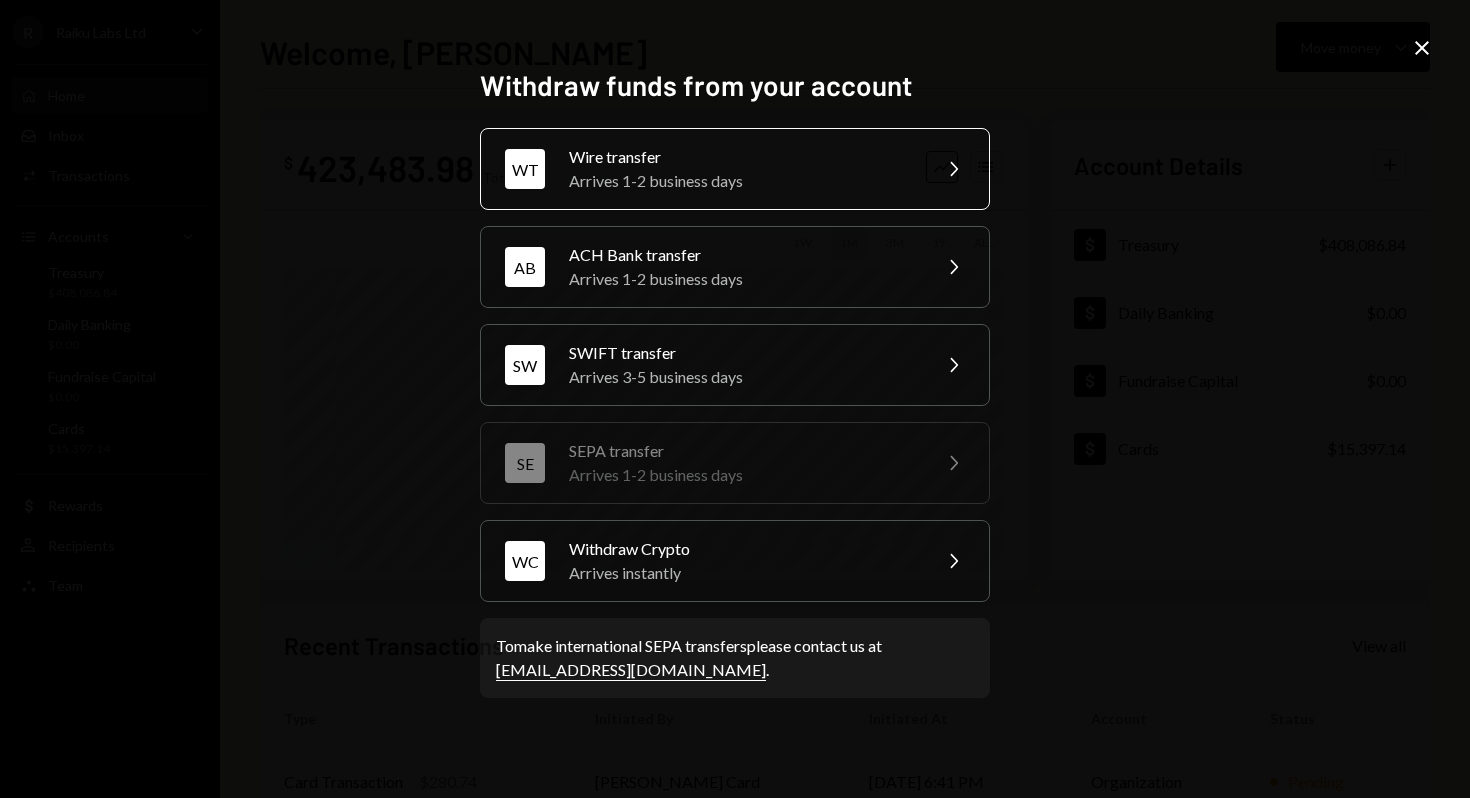 click on "Arrives 1-2 business days" at bounding box center [743, 181] 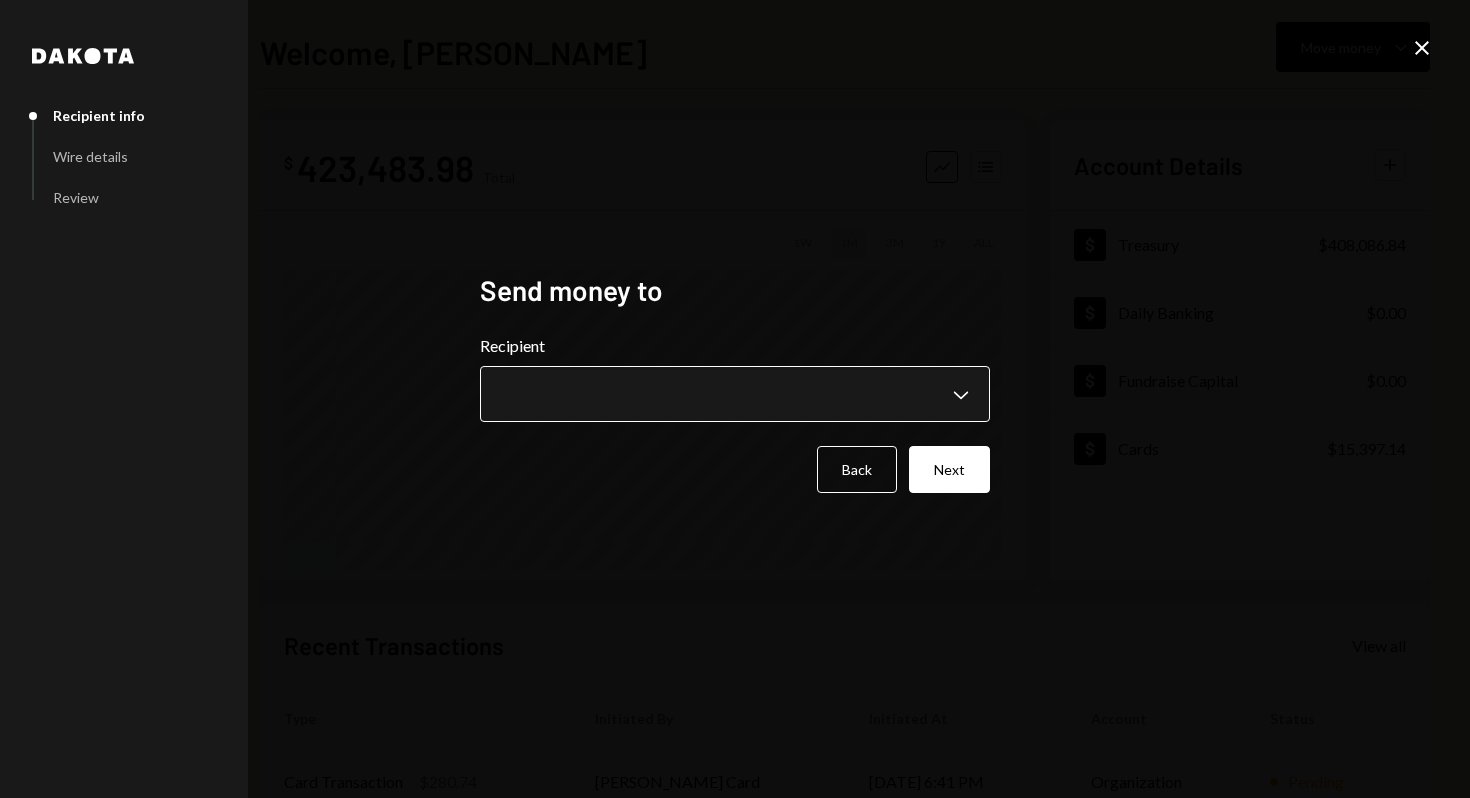 click on "R Raiku Labs Ltd Caret Down Home Home Inbox Inbox Activities Transactions Accounts Accounts Caret Down Treasury $408,086.84 Daily Banking $0.00 Fundraise Capital $0.00 Cards $15,397.14 Dollar Rewards User Recipients Team Team Welcome, [PERSON_NAME] Move money Caret Down $ 423,483.98 Total Graph Accounts 1W 1M 3M 1Y ALL Account Details Plus Dollar Treasury $408,086.84 Dollar Daily Banking $0.00 Dollar Fundraise Capital $0.00 Dollar Cards $15,397.14 Recent Transactions View all Type Initiated By Initiated At Account Status Card Transaction $280.74 [PERSON_NAME] Raiku Card [DATE] 6:41 PM Organization Pending Card Transaction $34.99 Subscription Costs [DATE] 3:33 PM Organization Pending Card Transaction $884.52 Subscription Costs [DATE] 12:38 PM Organization Pending Card Transaction $57.16 [PERSON_NAME] Card [DATE] 8:00 AM Organization Completed Card Transaction $34.30 [PERSON_NAME] Card [DATE] 7:58 AM Organization Completed /dashboard Dakota Recipient info Wire details Review Send money to Recipient Chevron Down Back Next" at bounding box center (735, 399) 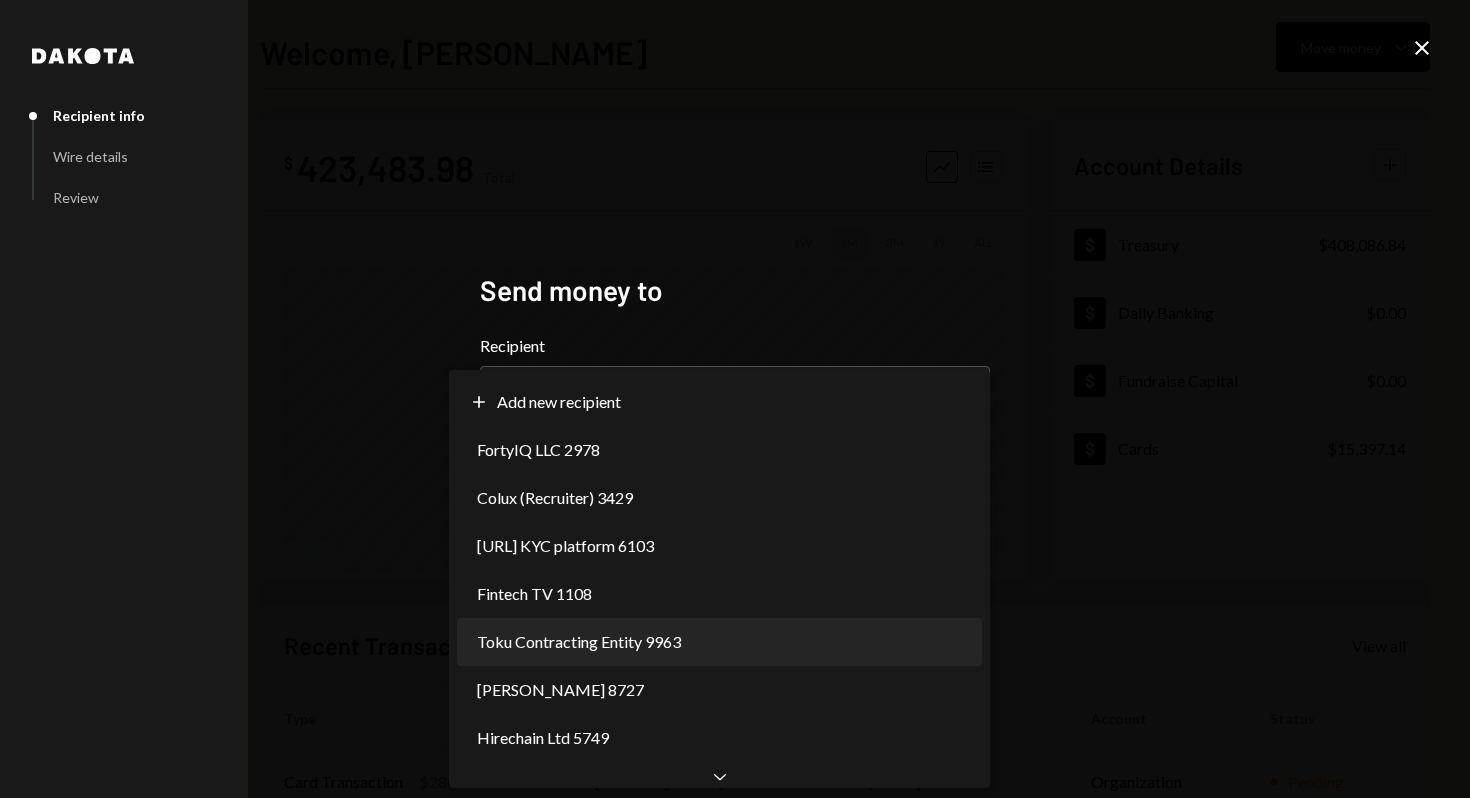 select on "**********" 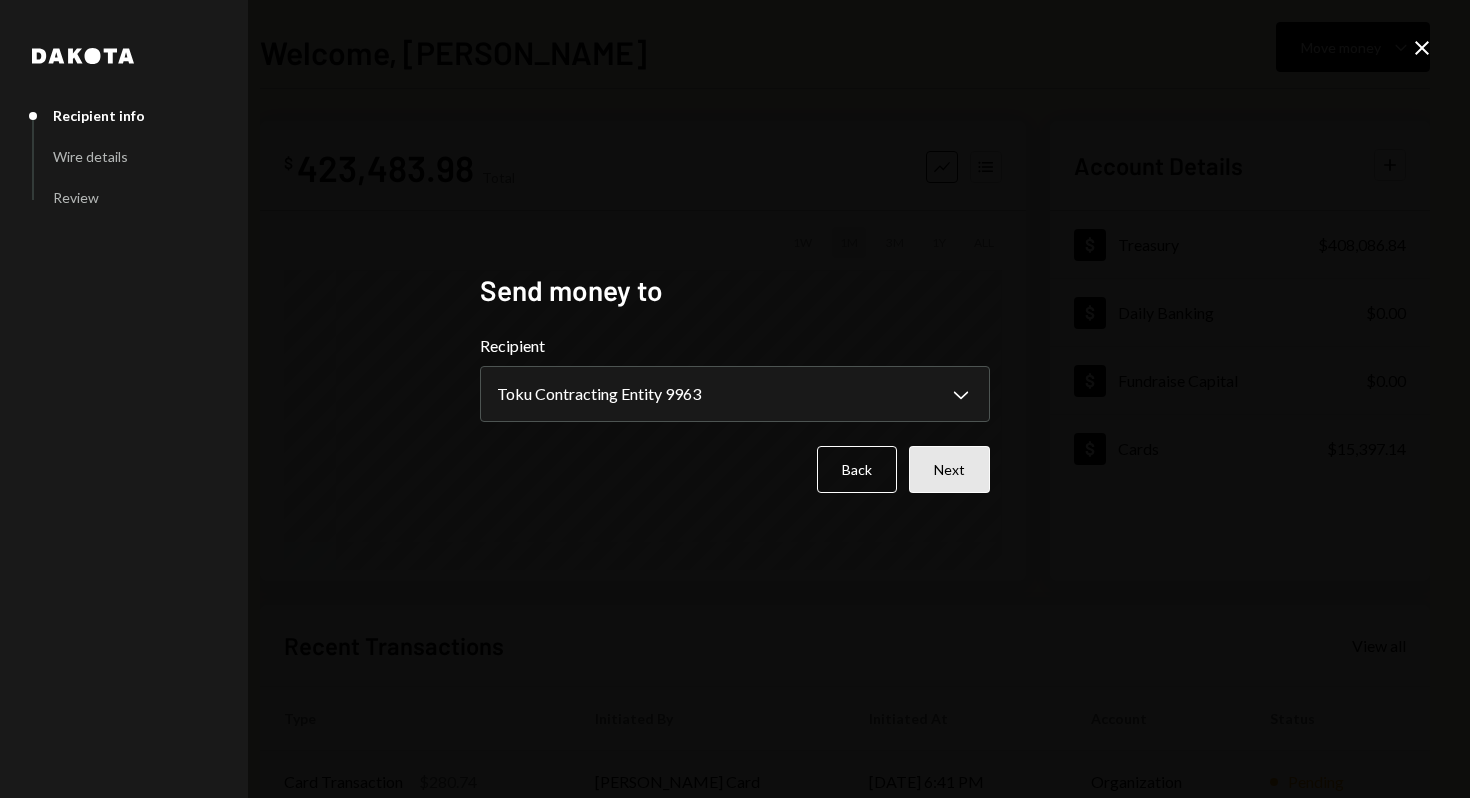 click on "Next" at bounding box center (949, 469) 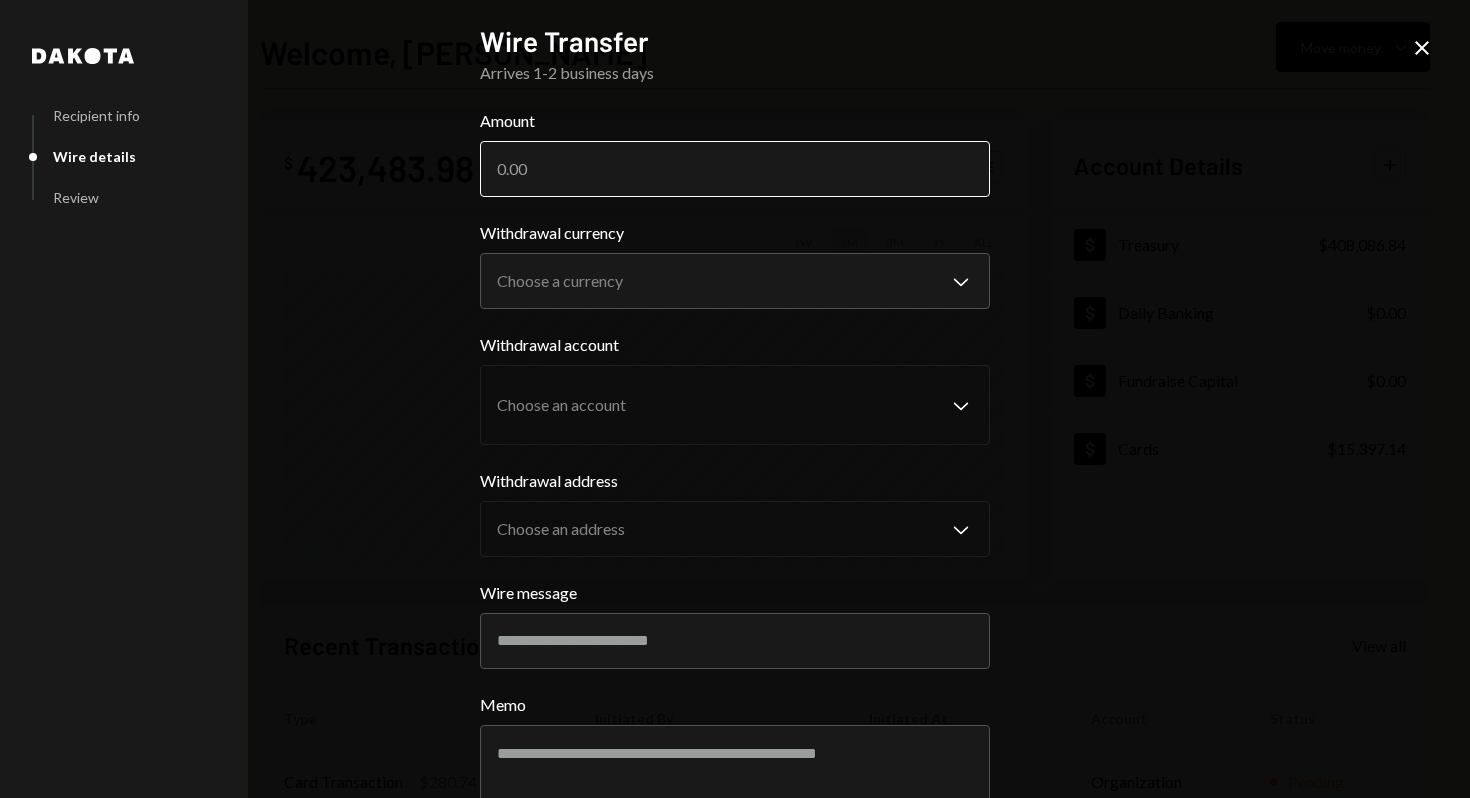 click on "Amount" at bounding box center [735, 169] 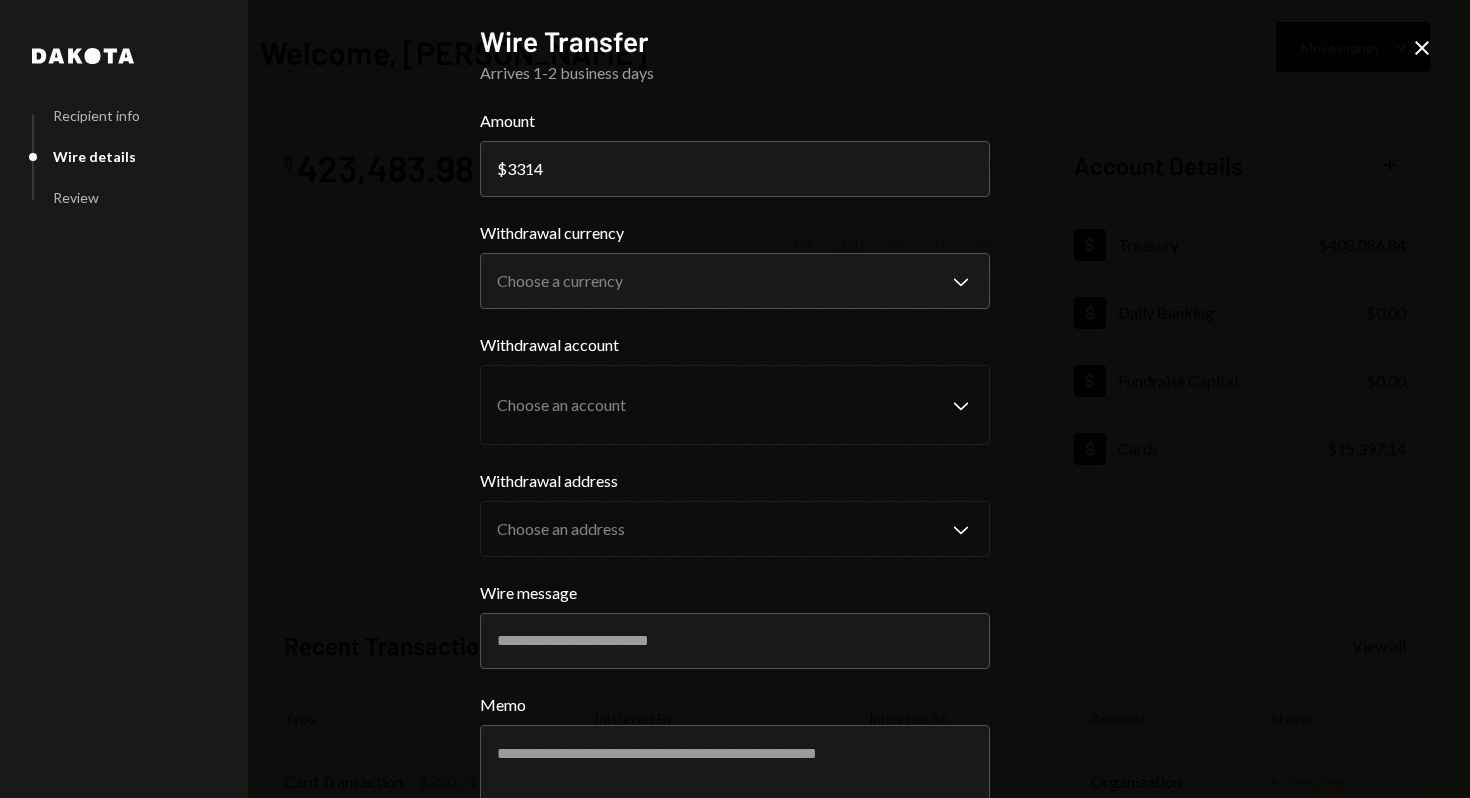 type on "33146" 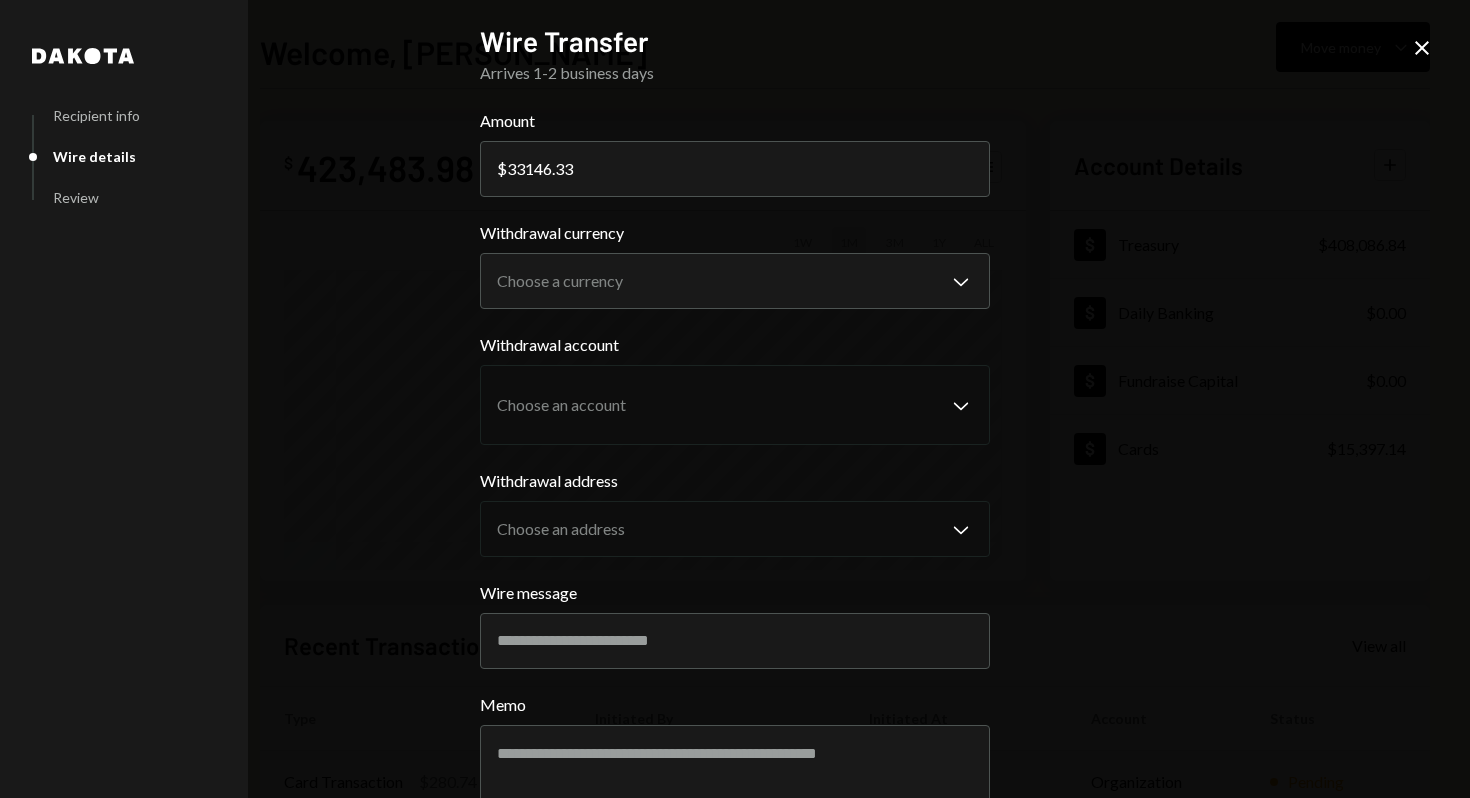 type on "33146.33" 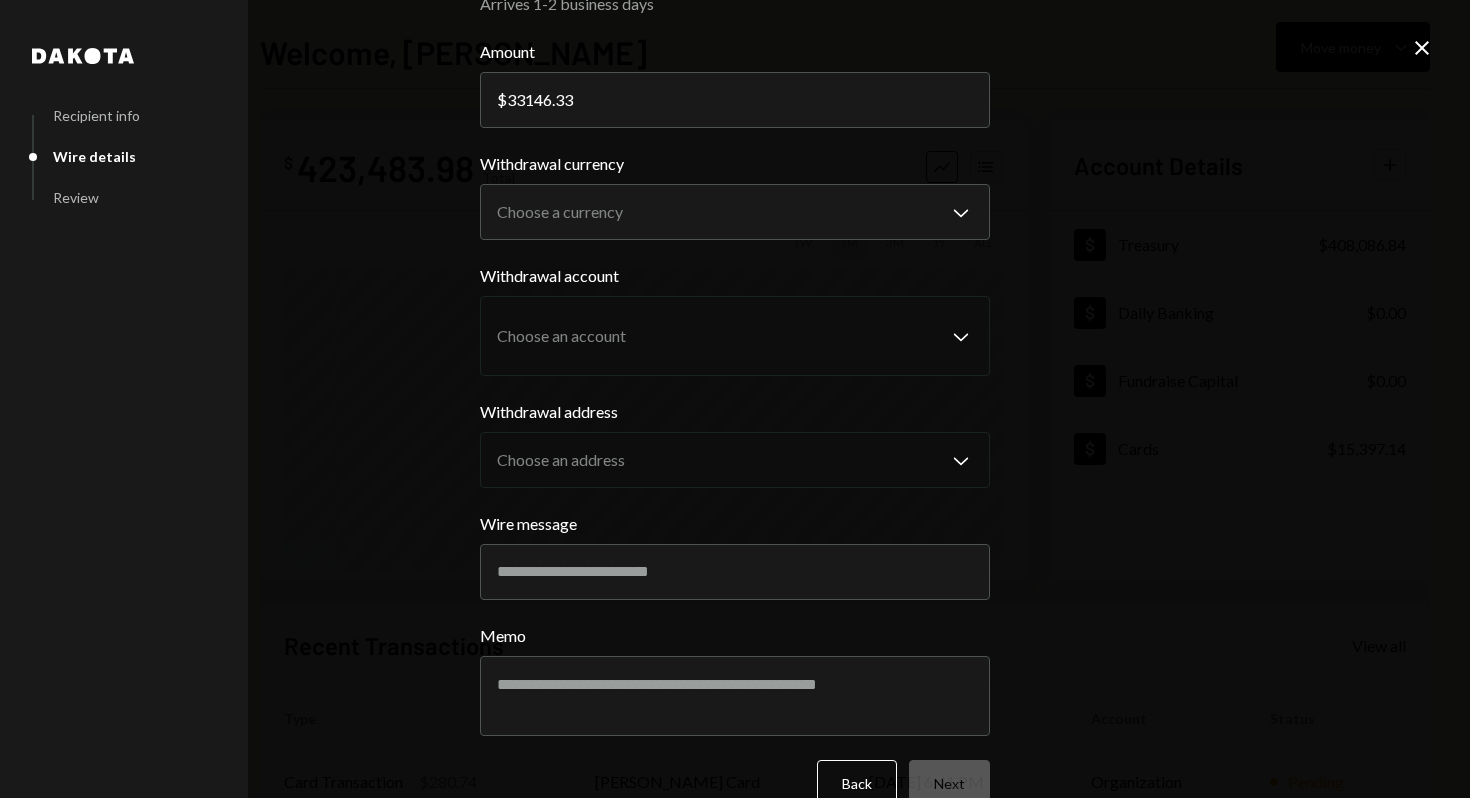 scroll, scrollTop: 71, scrollLeft: 0, axis: vertical 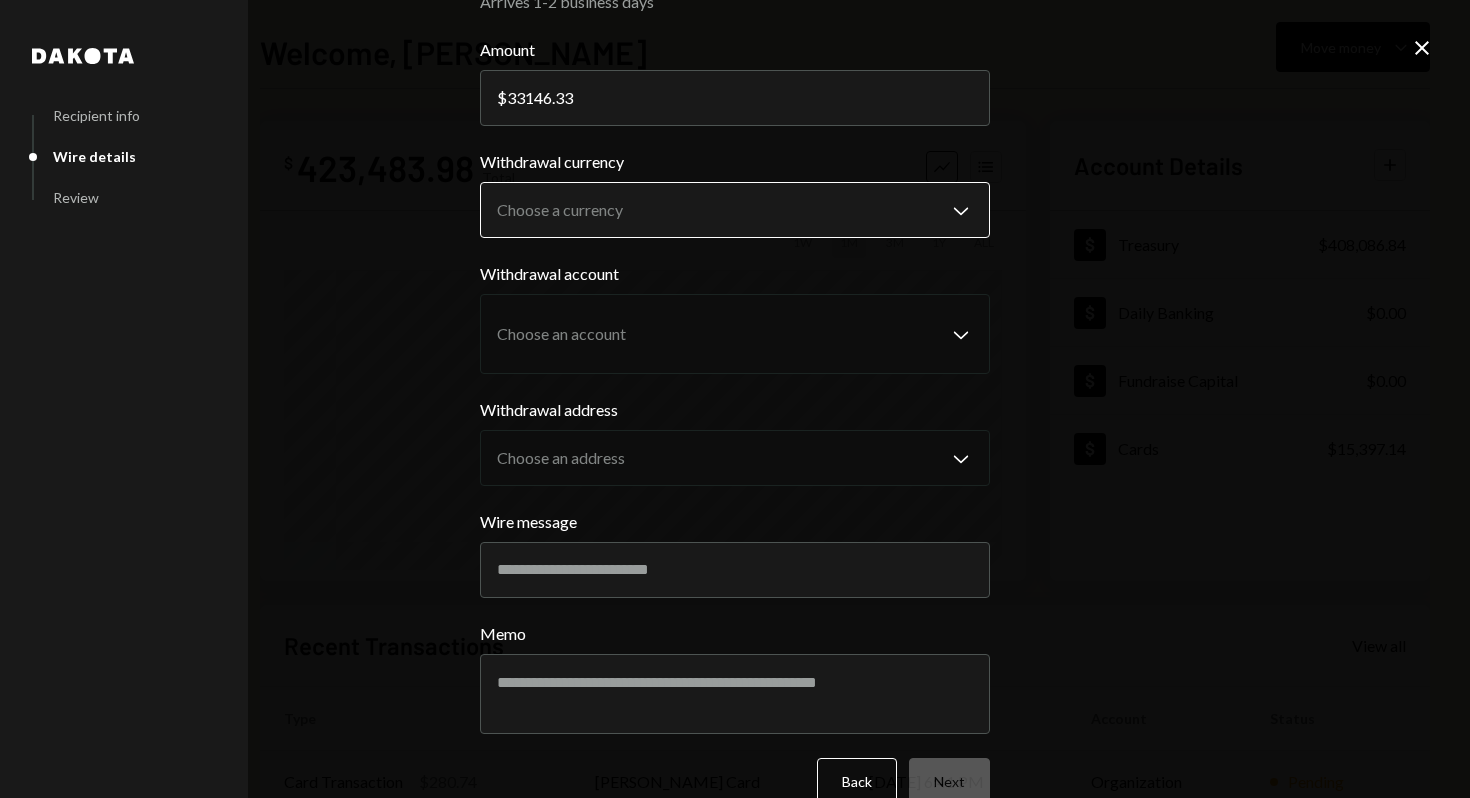 click on "R Raiku Labs Ltd Caret Down Home Home Inbox Inbox Activities Transactions Accounts Accounts Caret Down Treasury $408,086.84 Daily Banking $0.00 Fundraise Capital $0.00 Cards $15,397.14 Dollar Rewards User Recipients Team Team Welcome, [PERSON_NAME] Move money Caret Down $ 423,483.98 Total Graph Accounts 1W 1M 3M 1Y ALL Account Details Plus Dollar Treasury $408,086.84 Dollar Daily Banking $0.00 Dollar Fundraise Capital $0.00 Dollar Cards $15,397.14 Recent Transactions View all Type Initiated By Initiated At Account Status Card Transaction $280.74 [PERSON_NAME] Raiku Card [DATE] 6:41 PM Organization Pending Card Transaction $34.99 Subscription Costs [DATE] 3:33 PM Organization Pending Card Transaction $884.52 Subscription Costs [DATE] 12:38 PM Organization Pending Card Transaction $57.16 [PERSON_NAME] Card [DATE] 8:00 AM Organization Completed Card Transaction $34.30 [PERSON_NAME] Card [DATE] 7:58 AM Organization Completed /dashboard Dakota Recipient info Wire details Review Wire Transfer Arrives 1-2 business days Amount" at bounding box center [735, 399] 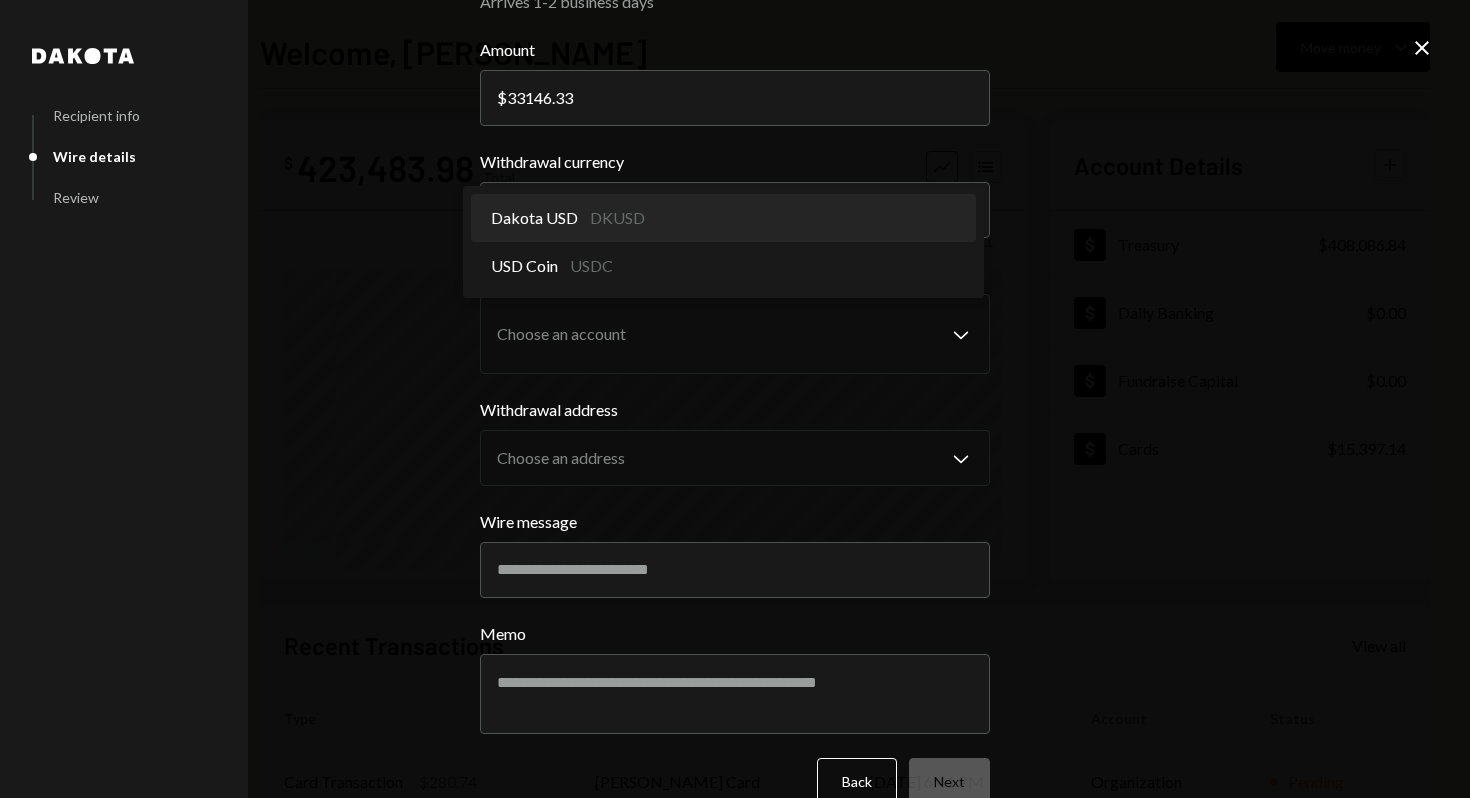select on "*****" 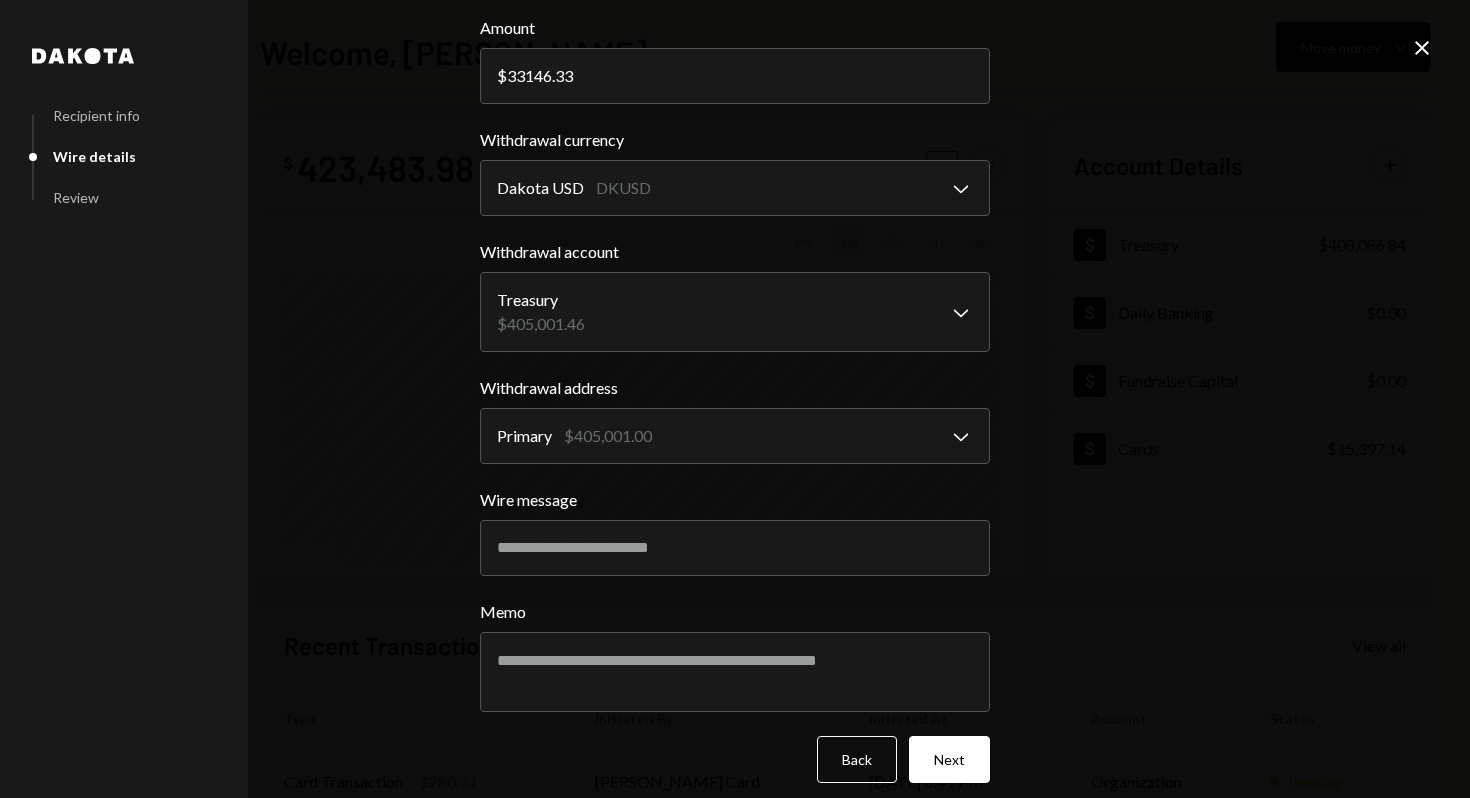 scroll, scrollTop: 109, scrollLeft: 0, axis: vertical 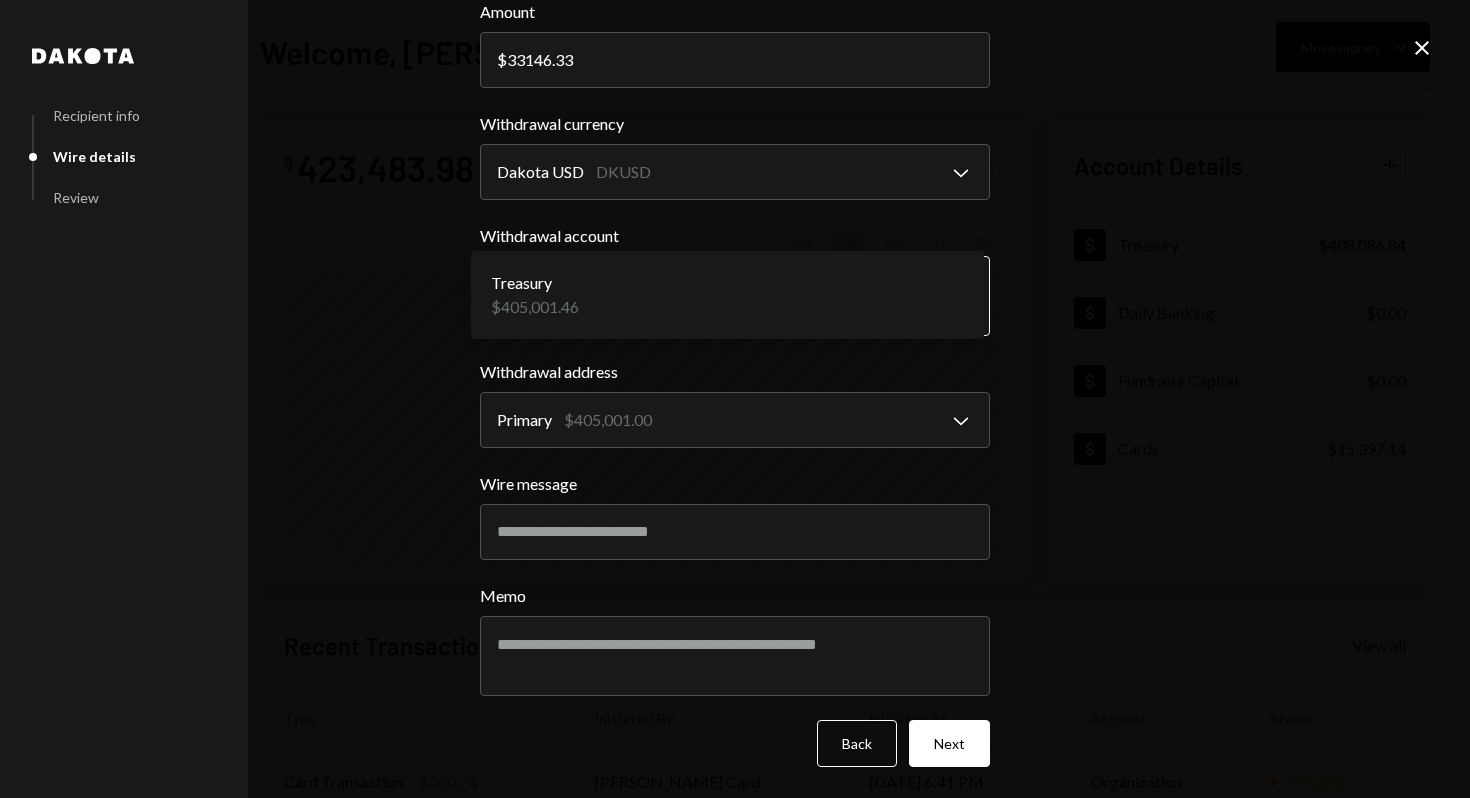 click on "R Raiku Labs Ltd Caret Down Home Home Inbox Inbox Activities Transactions Accounts Accounts Caret Down Treasury $408,086.84 Daily Banking $0.00 Fundraise Capital $0.00 Cards $15,397.14 Dollar Rewards User Recipients Team Team Welcome, [PERSON_NAME] Move money Caret Down $ 423,483.98 Total Graph Accounts 1W 1M 3M 1Y ALL Account Details Plus Dollar Treasury $408,086.84 Dollar Daily Banking $0.00 Dollar Fundraise Capital $0.00 Dollar Cards $15,397.14 Recent Transactions View all Type Initiated By Initiated At Account Status Card Transaction $280.74 [PERSON_NAME] Raiku Card [DATE] 6:41 PM Organization Pending Card Transaction $34.99 Subscription Costs [DATE] 3:33 PM Organization Pending Card Transaction $884.52 Subscription Costs [DATE] 12:38 PM Organization Pending Card Transaction $57.16 [PERSON_NAME] Card [DATE] 8:00 AM Organization Completed Card Transaction $34.30 [PERSON_NAME] Card [DATE] 7:58 AM Organization Completed /dashboard Dakota Recipient info Wire details Review Wire Transfer Arrives 1-2 business days Amount" at bounding box center (735, 399) 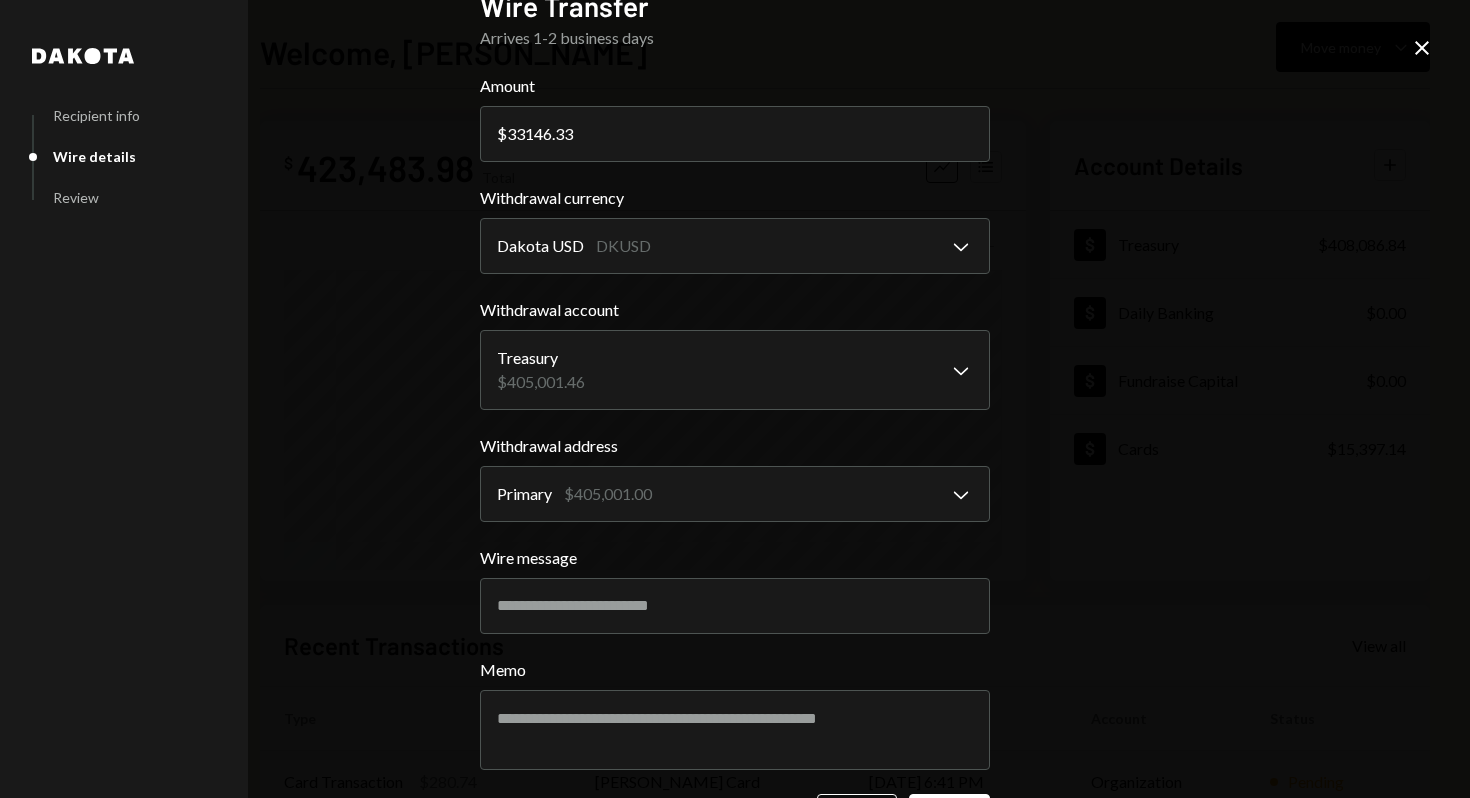 scroll, scrollTop: 32, scrollLeft: 0, axis: vertical 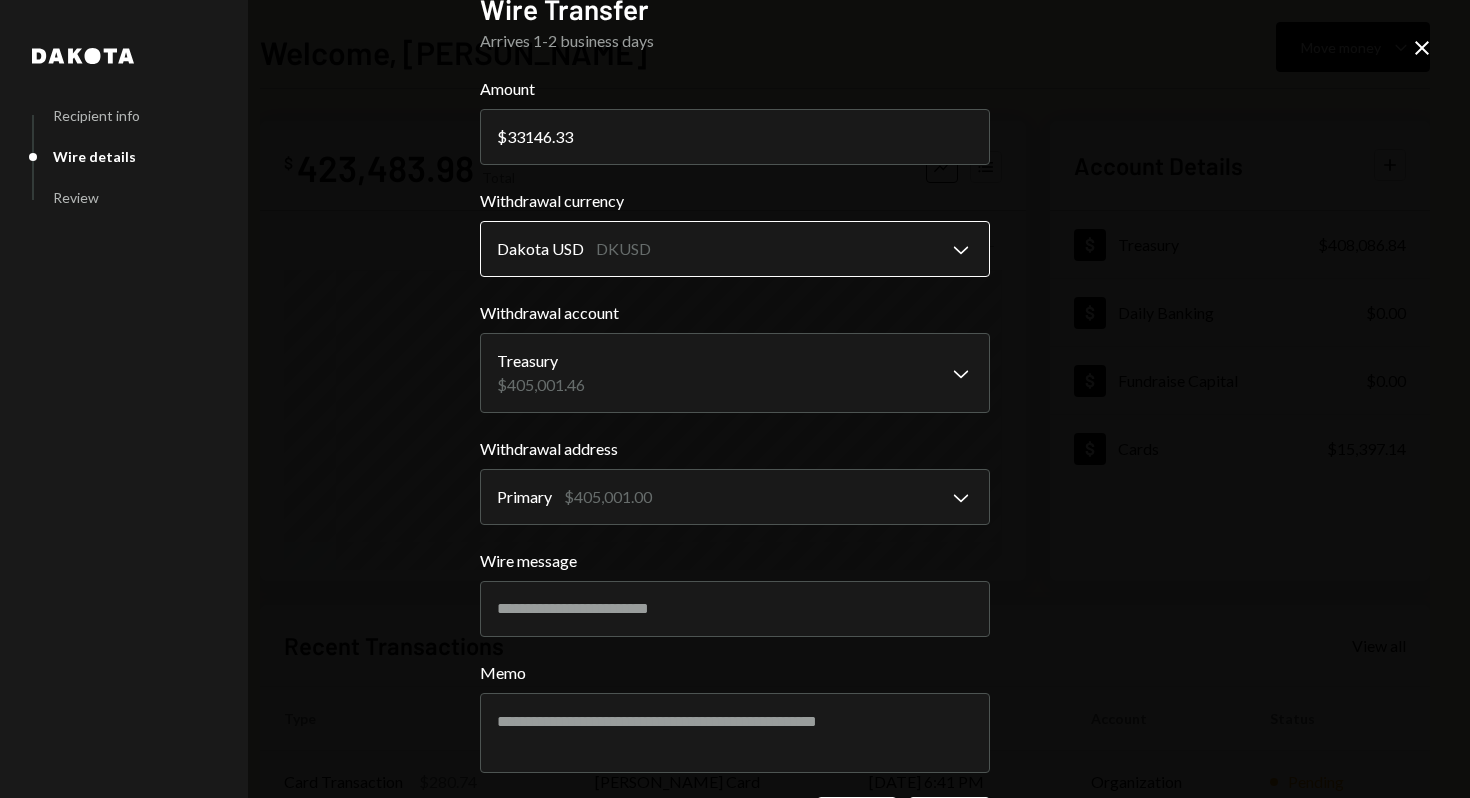 click on "R Raiku Labs Ltd Caret Down Home Home Inbox Inbox Activities Transactions Accounts Accounts Caret Down Treasury $408,086.84 Daily Banking $0.00 Fundraise Capital $0.00 Cards $15,397.14 Dollar Rewards User Recipients Team Team Welcome, [PERSON_NAME] Move money Caret Down $ 423,483.98 Total Graph Accounts 1W 1M 3M 1Y ALL Account Details Plus Dollar Treasury $408,086.84 Dollar Daily Banking $0.00 Dollar Fundraise Capital $0.00 Dollar Cards $15,397.14 Recent Transactions View all Type Initiated By Initiated At Account Status Card Transaction $280.74 [PERSON_NAME] Raiku Card [DATE] 6:41 PM Organization Pending Card Transaction $34.99 Subscription Costs [DATE] 3:33 PM Organization Pending Card Transaction $884.52 Subscription Costs [DATE] 12:38 PM Organization Pending Card Transaction $57.16 [PERSON_NAME] Card [DATE] 8:00 AM Organization Completed Card Transaction $34.30 [PERSON_NAME] Card [DATE] 7:58 AM Organization Completed /dashboard Dakota Recipient info Wire details Review Wire Transfer Arrives 1-2 business days Amount" at bounding box center (735, 399) 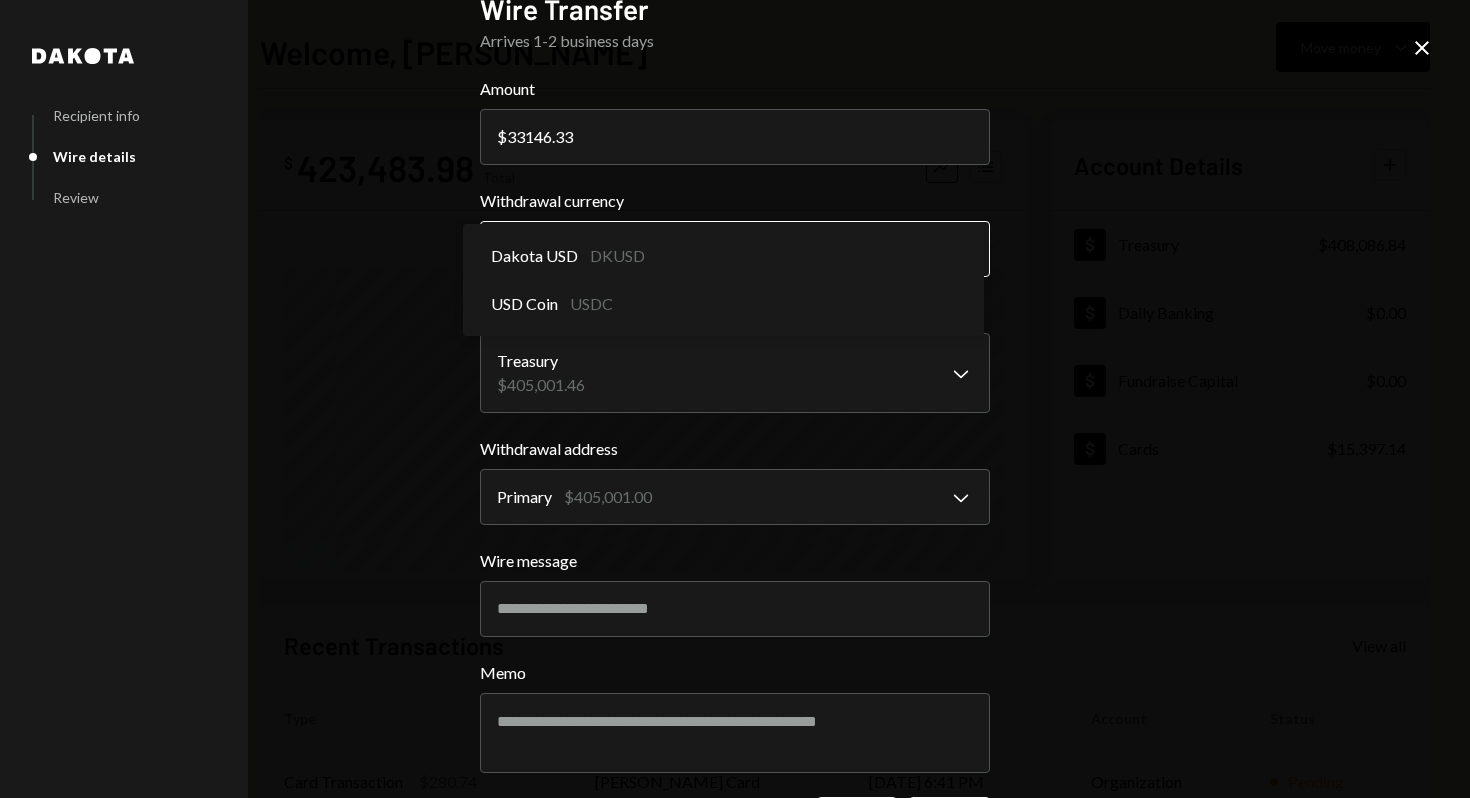 click on "R Raiku Labs Ltd Caret Down Home Home Inbox Inbox Activities Transactions Accounts Accounts Caret Down Treasury $408,086.84 Daily Banking $0.00 Fundraise Capital $0.00 Cards $15,397.14 Dollar Rewards User Recipients Team Team Welcome, [PERSON_NAME] Move money Caret Down $ 423,483.98 Total Graph Accounts 1W 1M 3M 1Y ALL Account Details Plus Dollar Treasury $408,086.84 Dollar Daily Banking $0.00 Dollar Fundraise Capital $0.00 Dollar Cards $15,397.14 Recent Transactions View all Type Initiated By Initiated At Account Status Card Transaction $280.74 [PERSON_NAME] Raiku Card [DATE] 6:41 PM Organization Pending Card Transaction $34.99 Subscription Costs [DATE] 3:33 PM Organization Pending Card Transaction $884.52 Subscription Costs [DATE] 12:38 PM Organization Pending Card Transaction $57.16 [PERSON_NAME] Card [DATE] 8:00 AM Organization Completed Card Transaction $34.30 [PERSON_NAME] Card [DATE] 7:58 AM Organization Completed /dashboard Dakota Recipient info Wire details Review Wire Transfer Arrives 1-2 business days Amount" at bounding box center (735, 399) 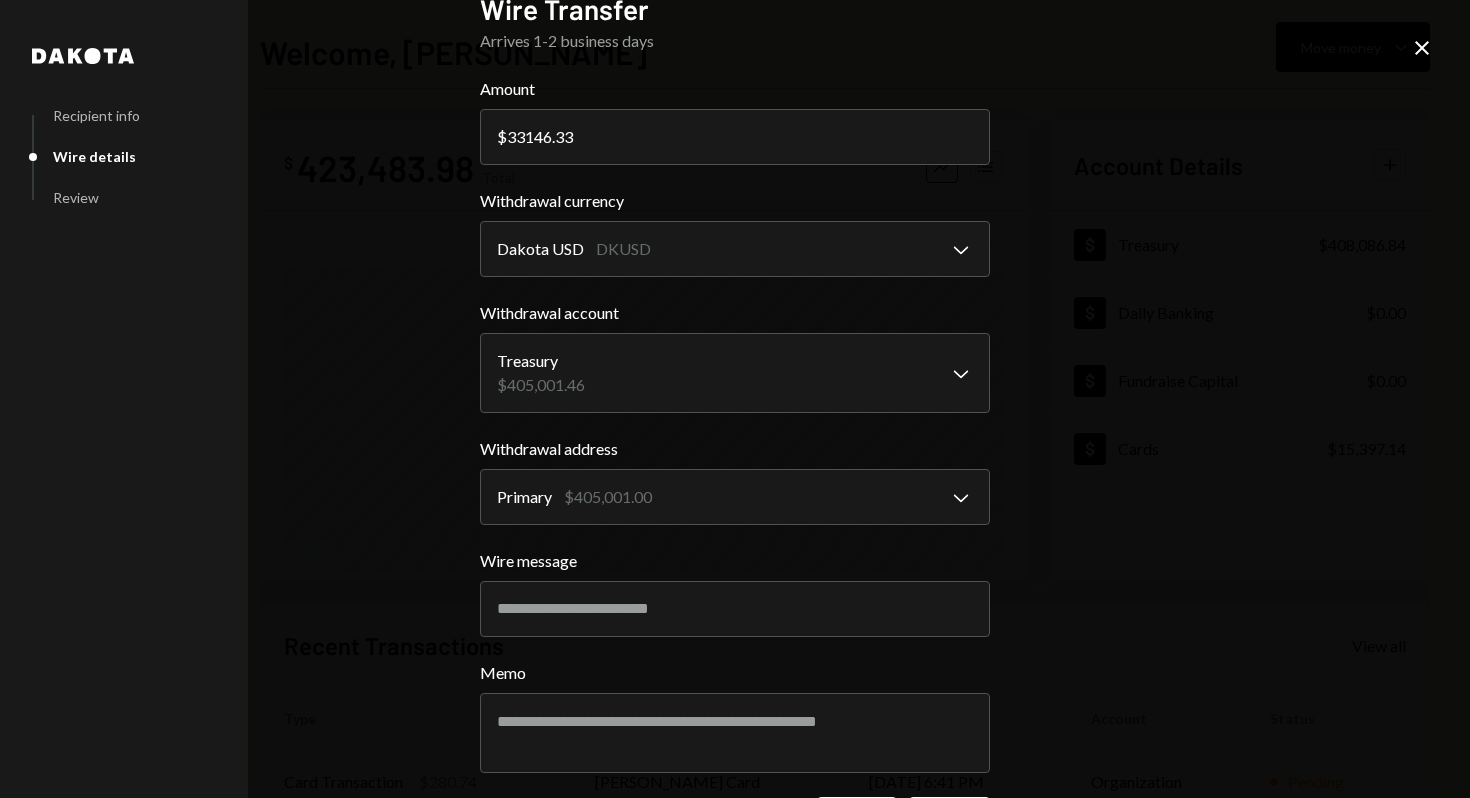 scroll, scrollTop: 109, scrollLeft: 0, axis: vertical 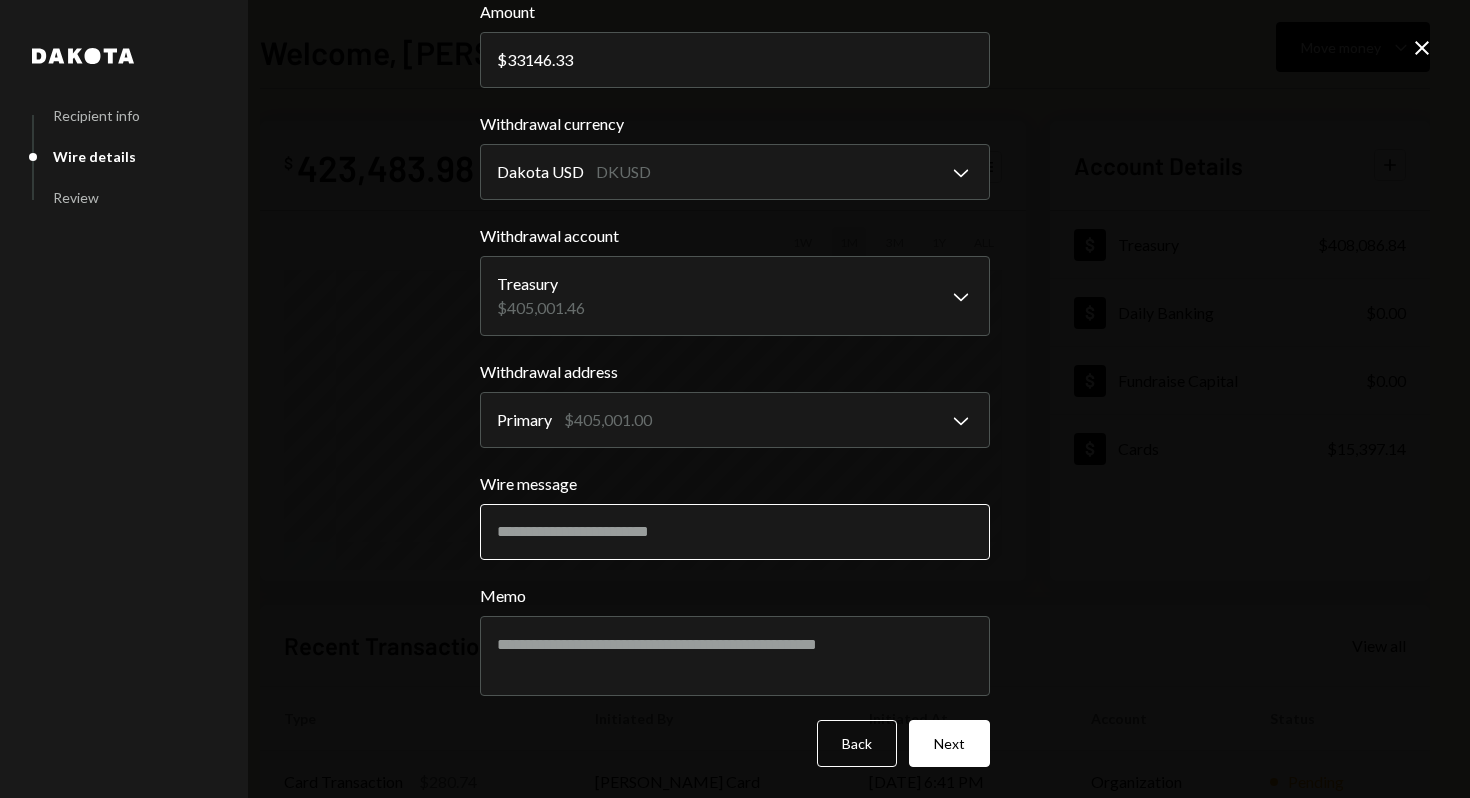 click on "Wire message" at bounding box center [735, 532] 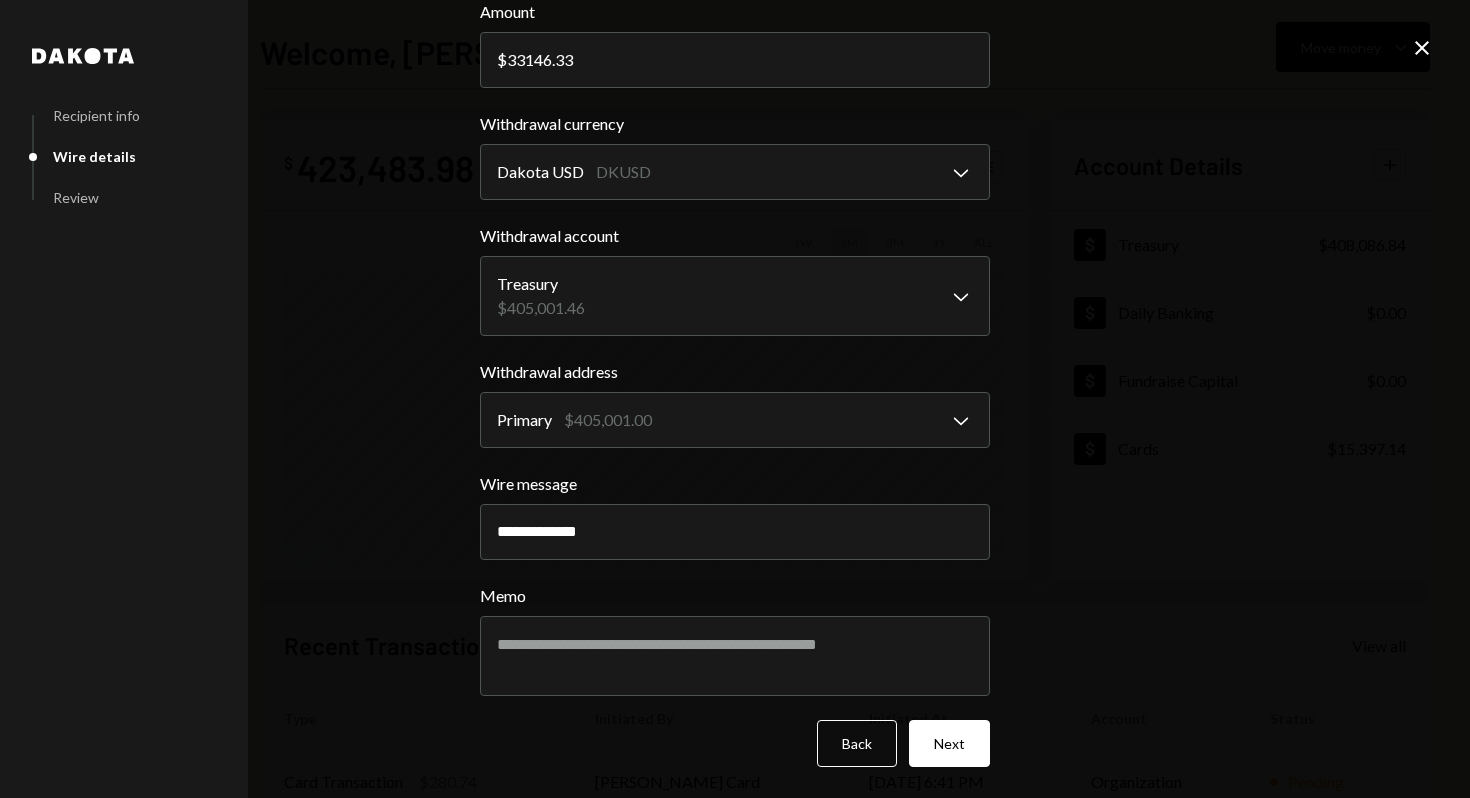 paste on "*********" 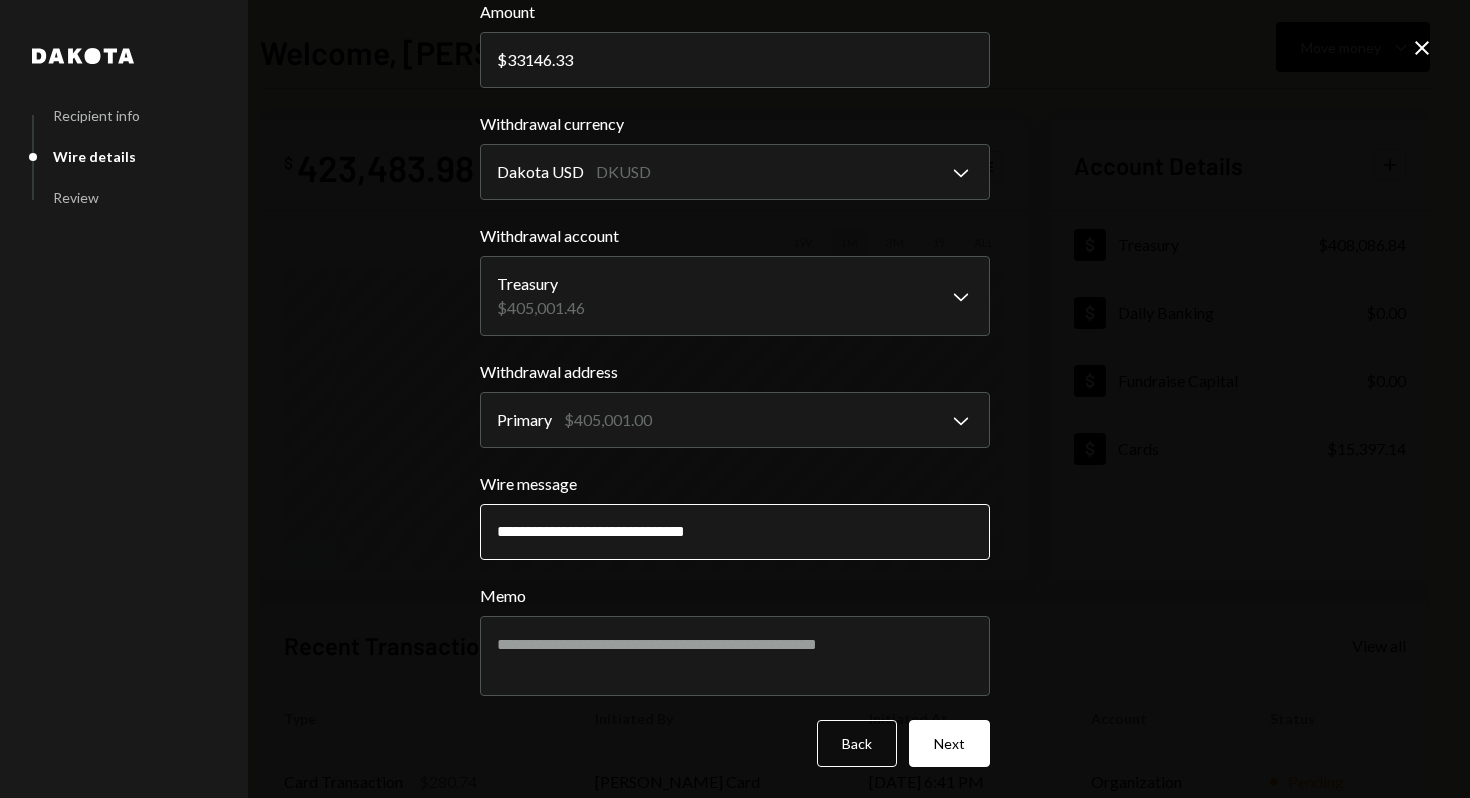 click on "**********" at bounding box center (735, 532) 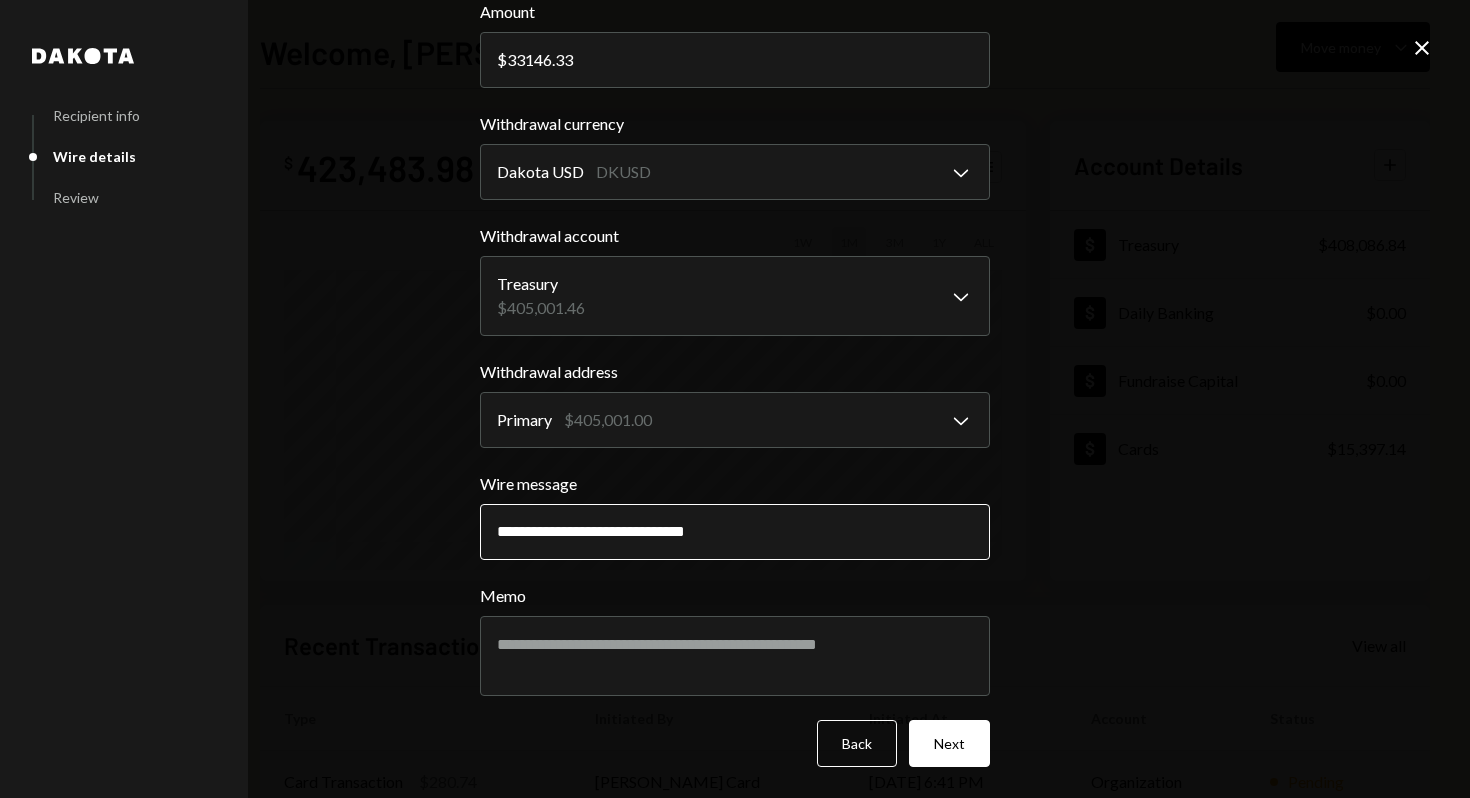 click on "**********" at bounding box center [735, 532] 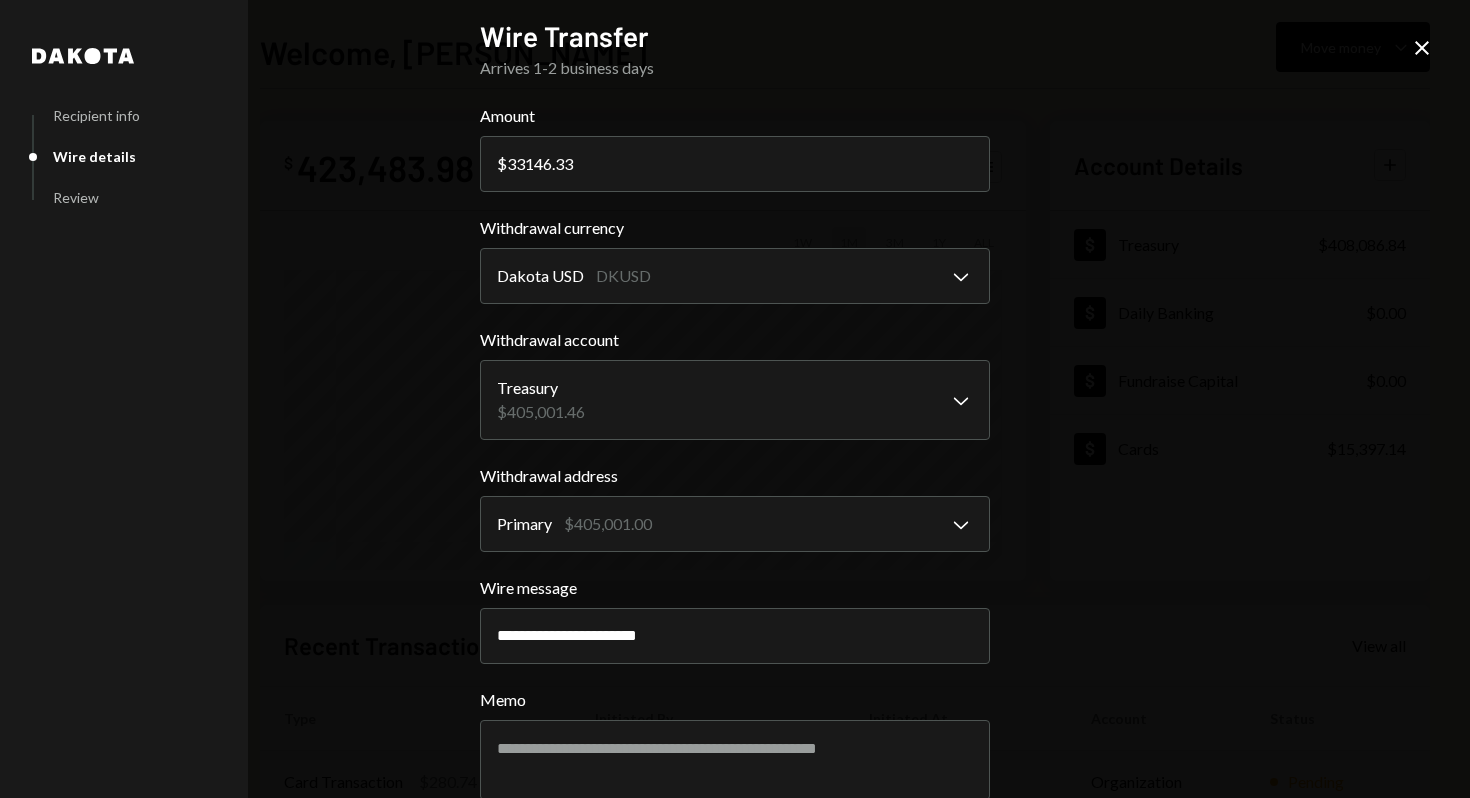 scroll, scrollTop: 0, scrollLeft: 0, axis: both 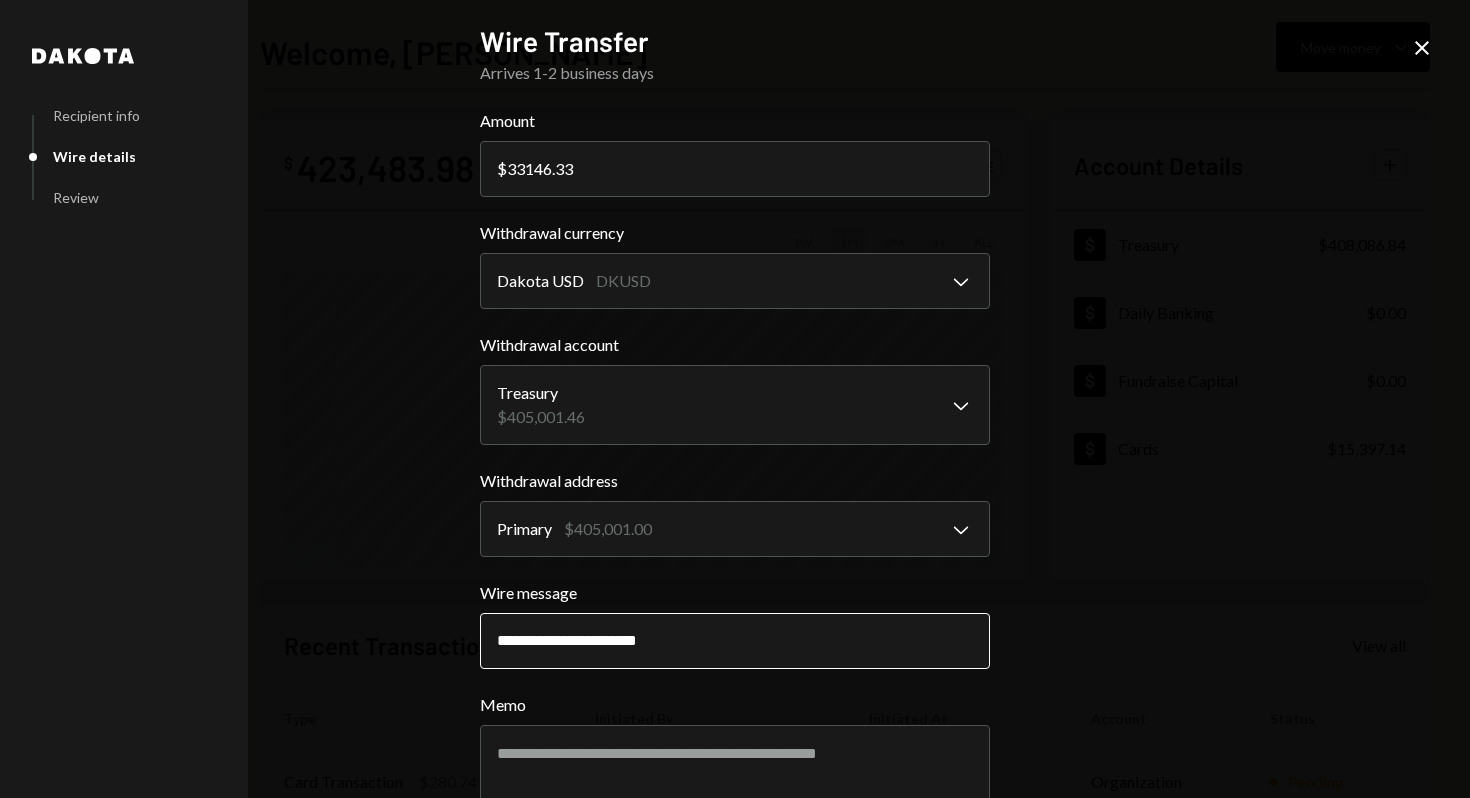 click on "**********" at bounding box center [735, 641] 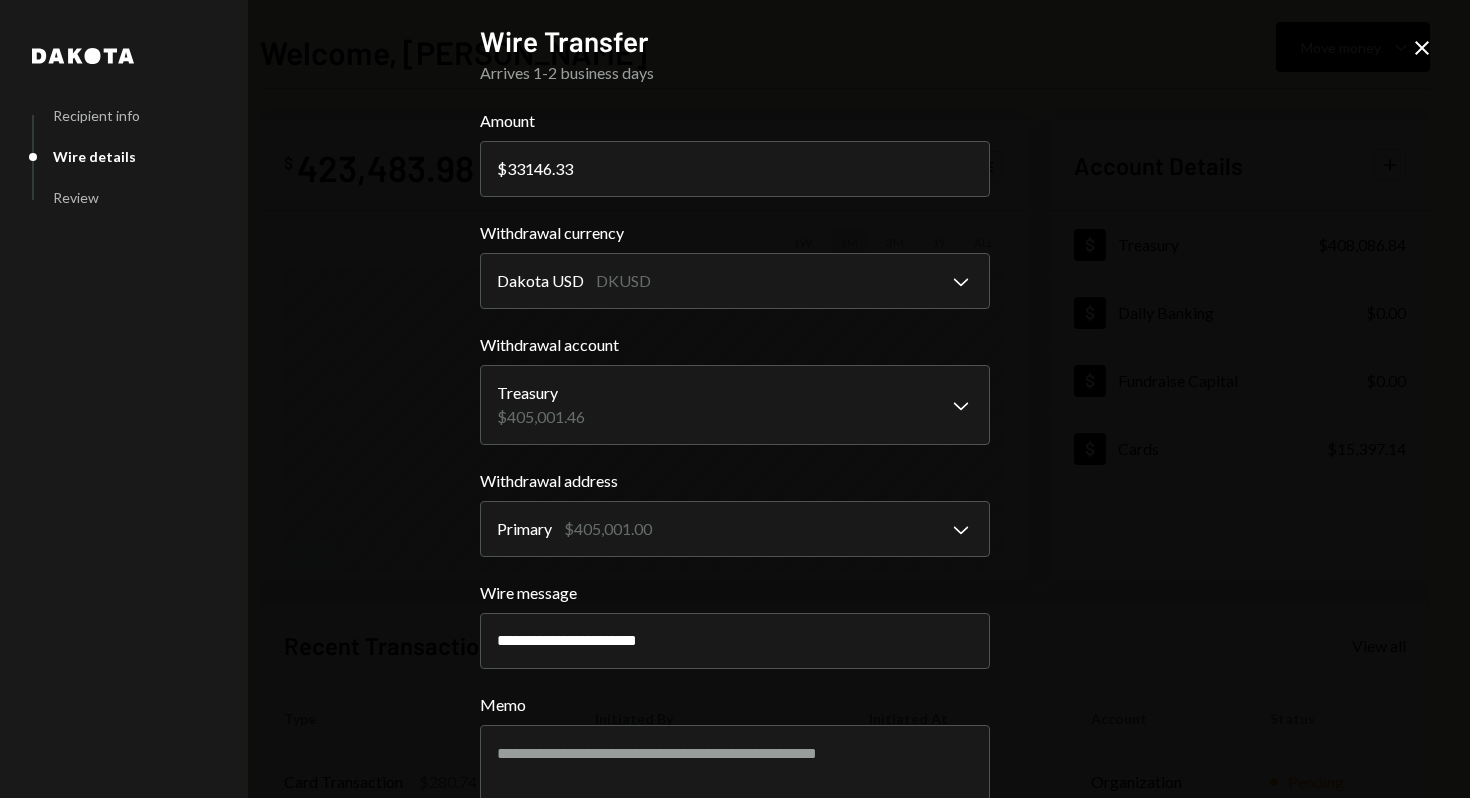 type on "**********" 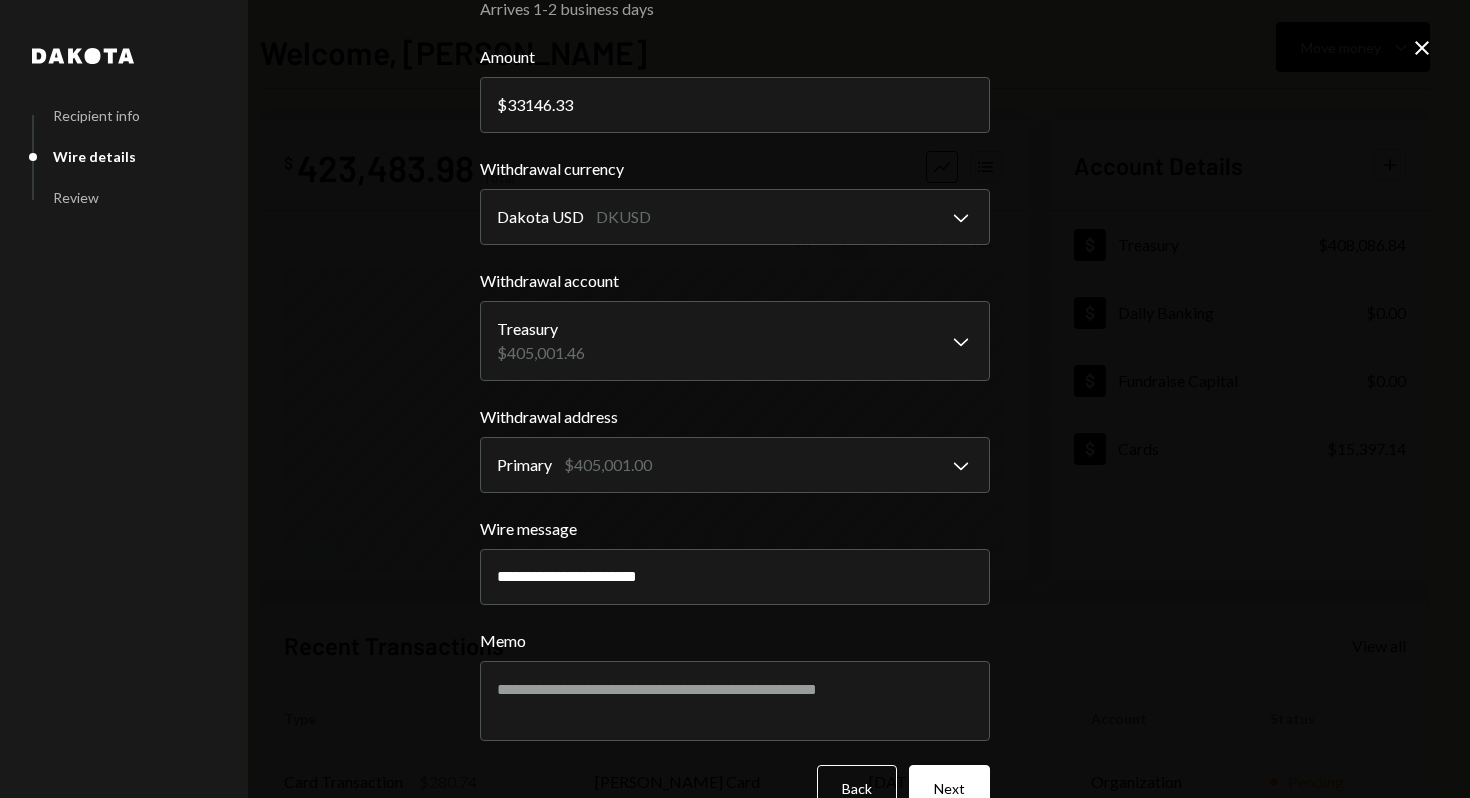 scroll, scrollTop: 109, scrollLeft: 0, axis: vertical 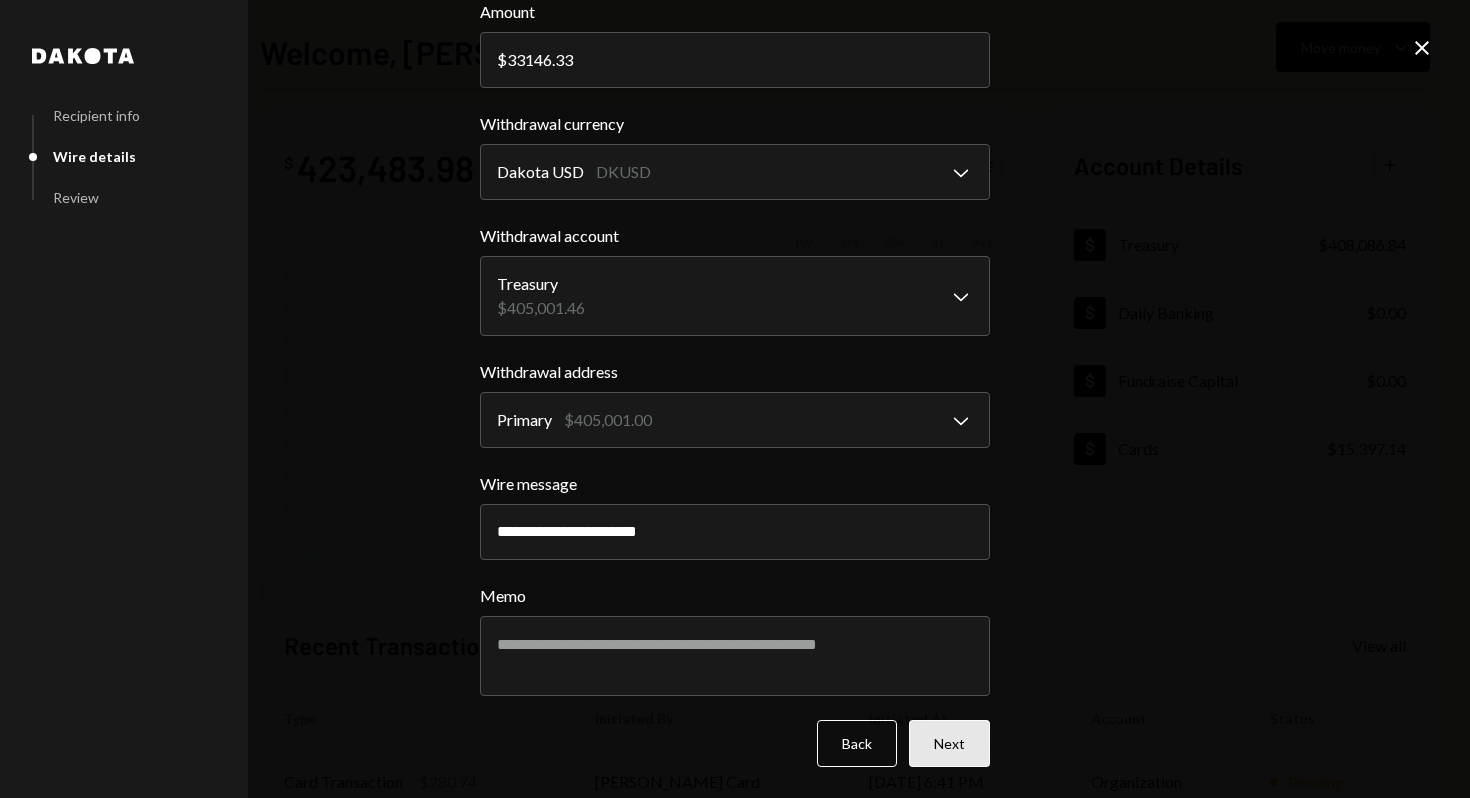 click on "Next" at bounding box center (949, 743) 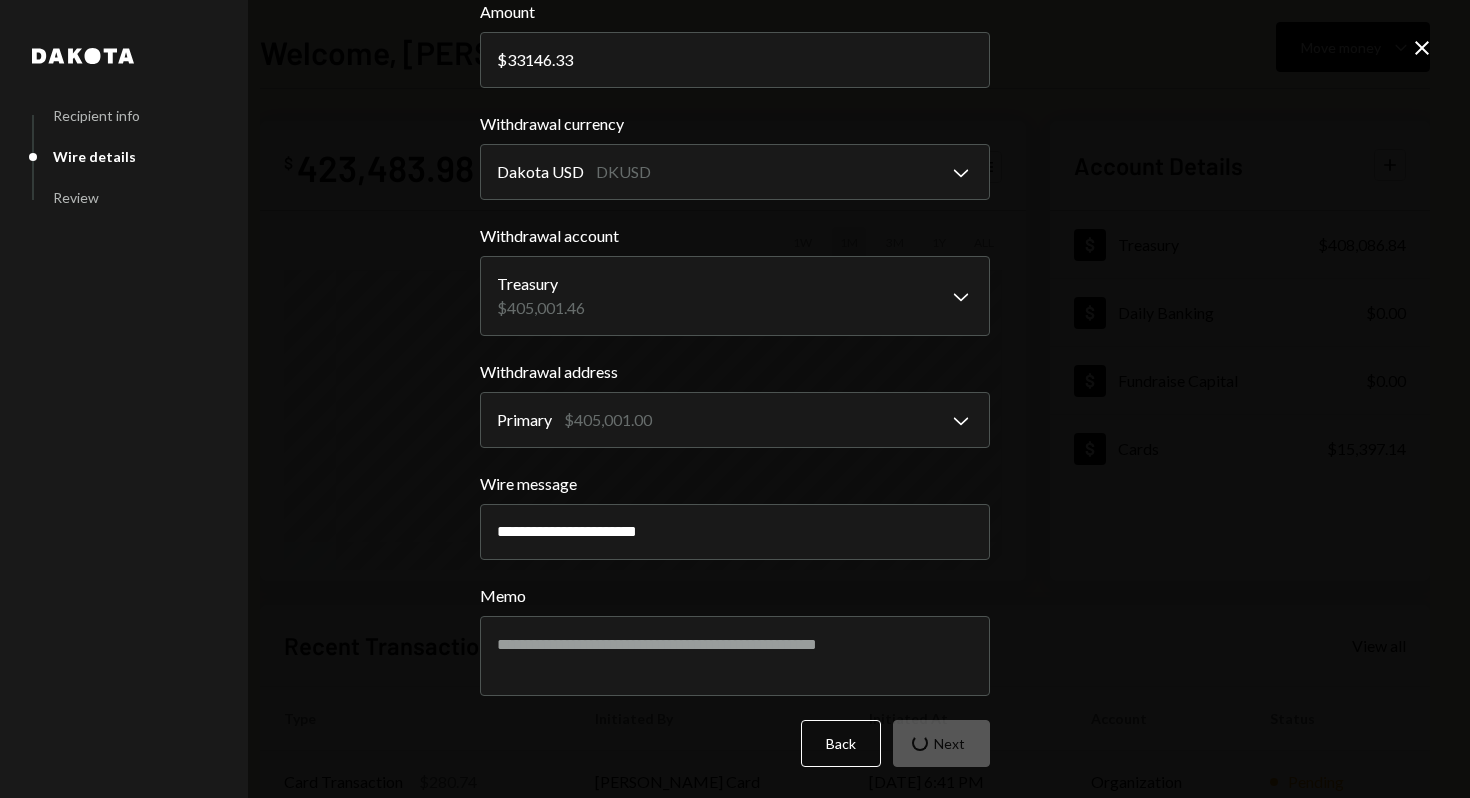 scroll, scrollTop: 0, scrollLeft: 0, axis: both 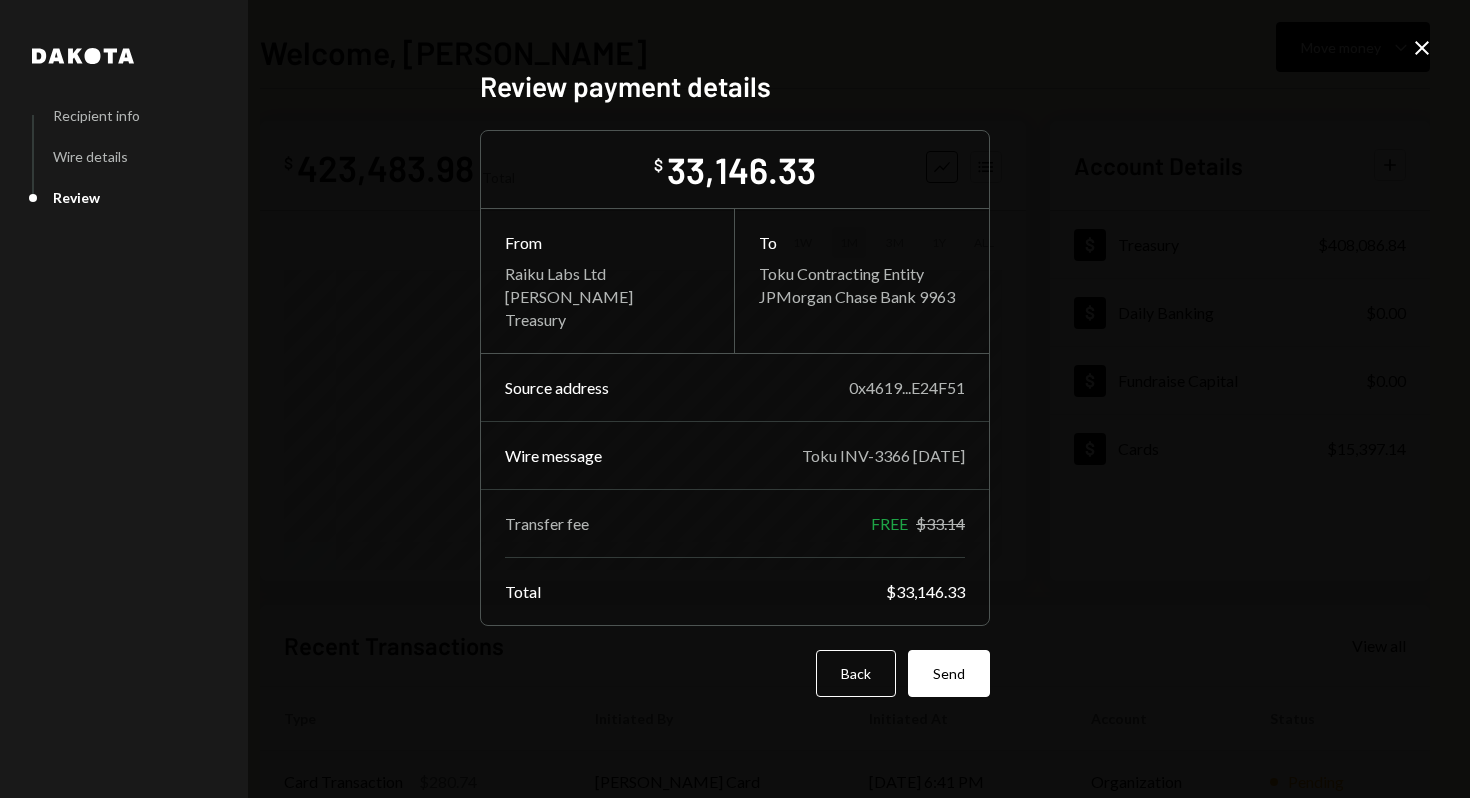 click on "Dakota Recipient info Wire details Review Review payment details $ 33,146.33 From Raiku Labs Ltd [PERSON_NAME] Treasury To Toku Contracting Entity JPMorgan Chase Bank 9963 Source address 0x4619...E24F51 Wire message Toku INV-3366 [DATE] Transfer fee FREE $33.14 Total $33,146.33 Back Send Close" at bounding box center (735, 399) 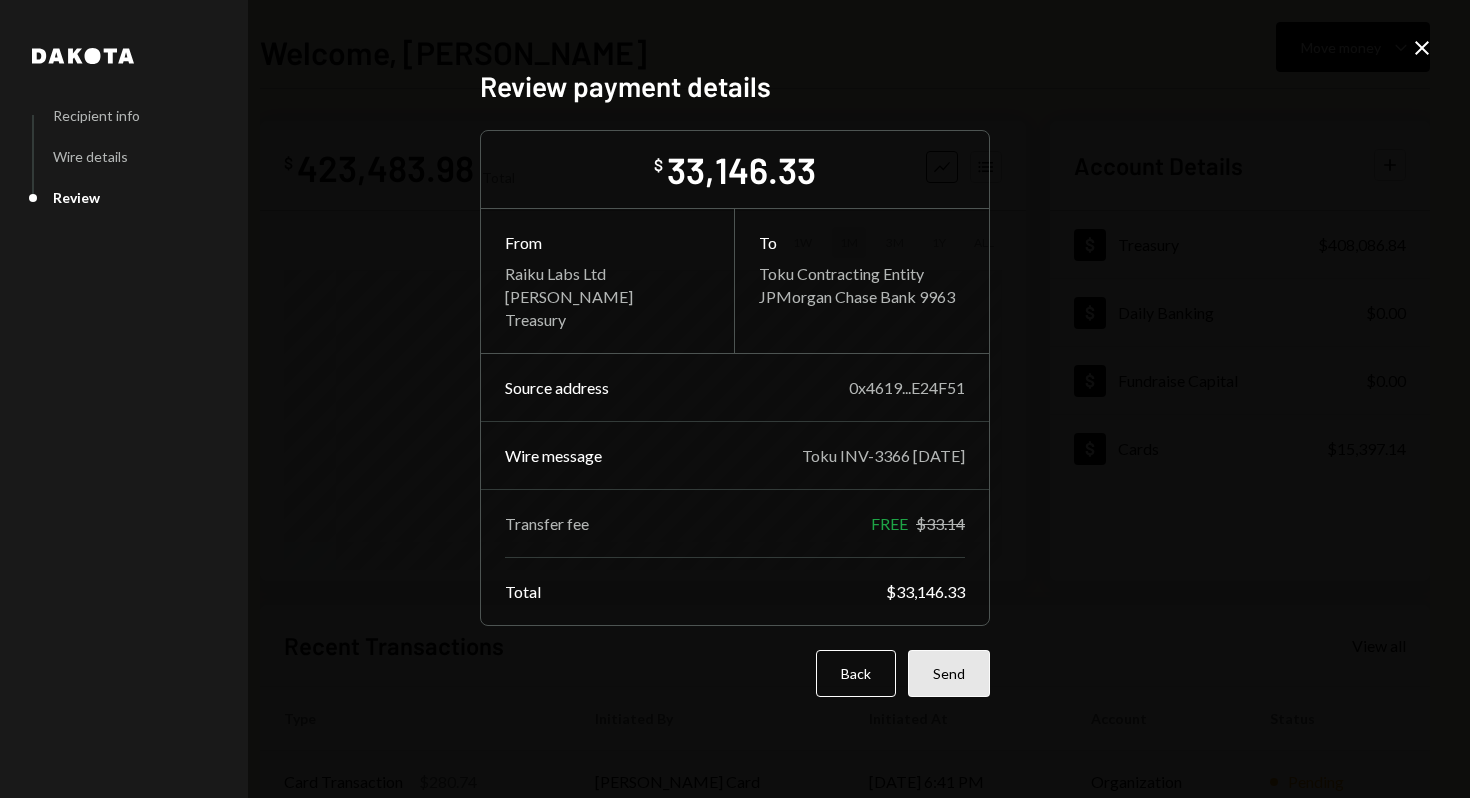 click on "Send" at bounding box center [949, 673] 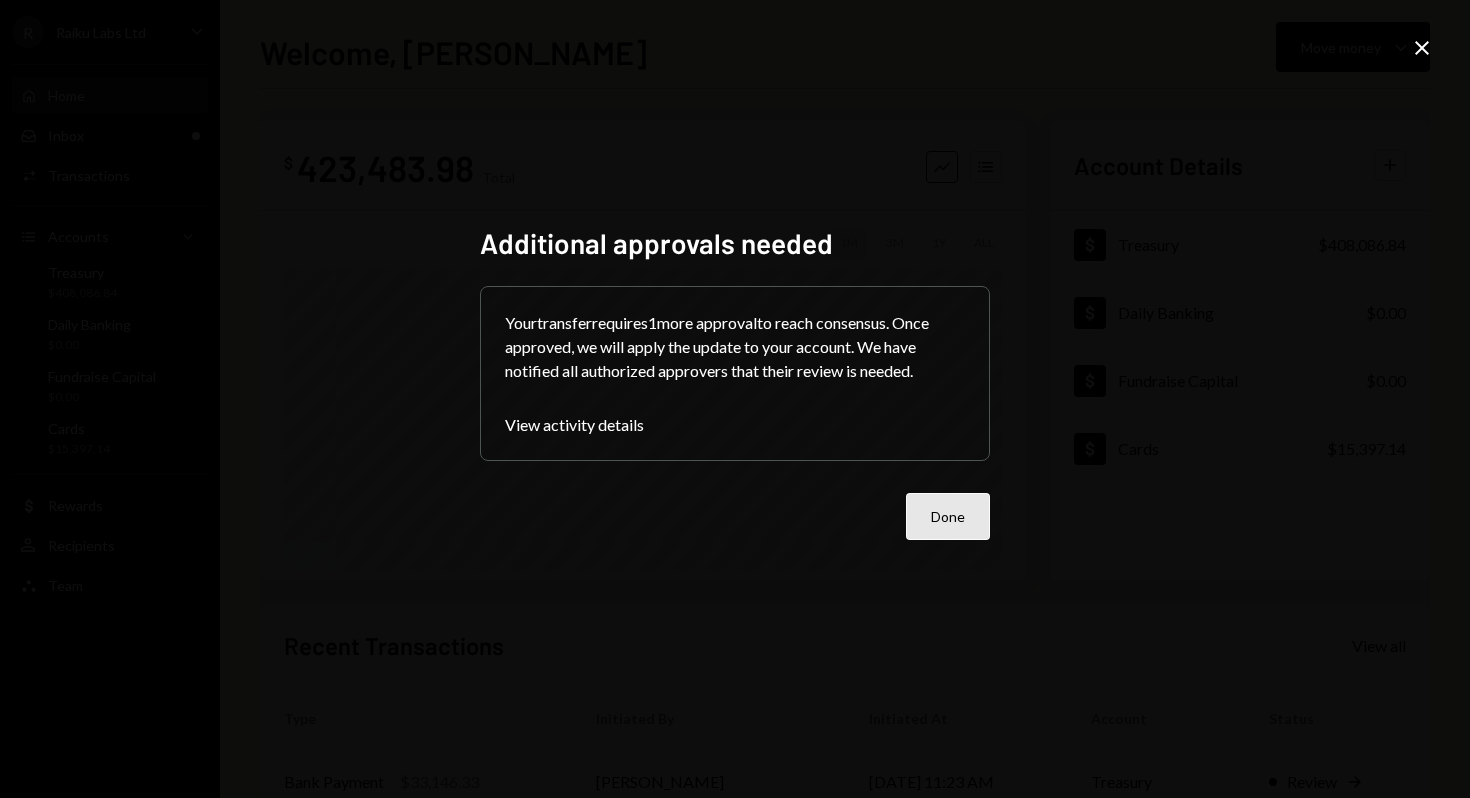 click on "Done" at bounding box center (948, 516) 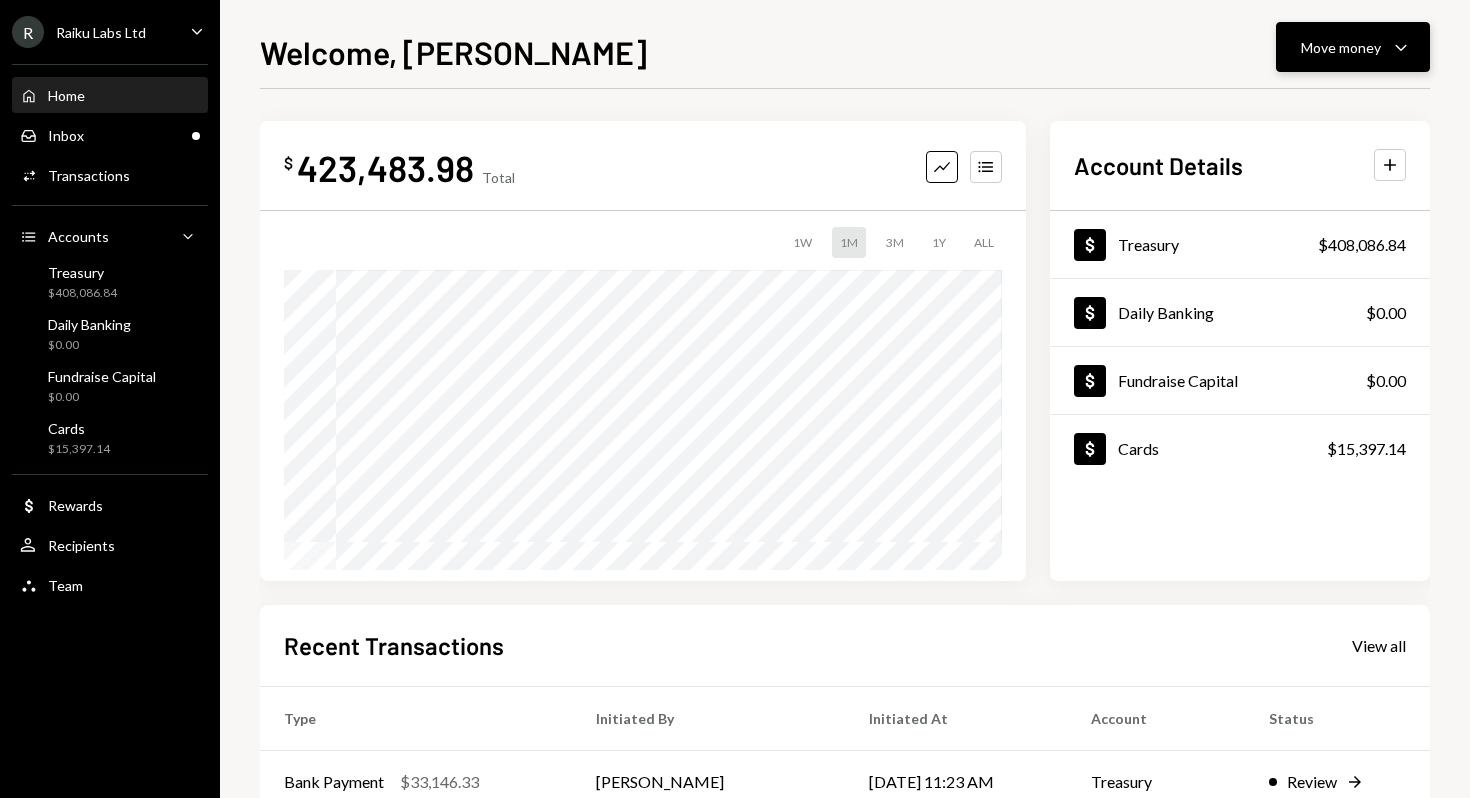 click on "Move money Caret Down" at bounding box center [1353, 47] 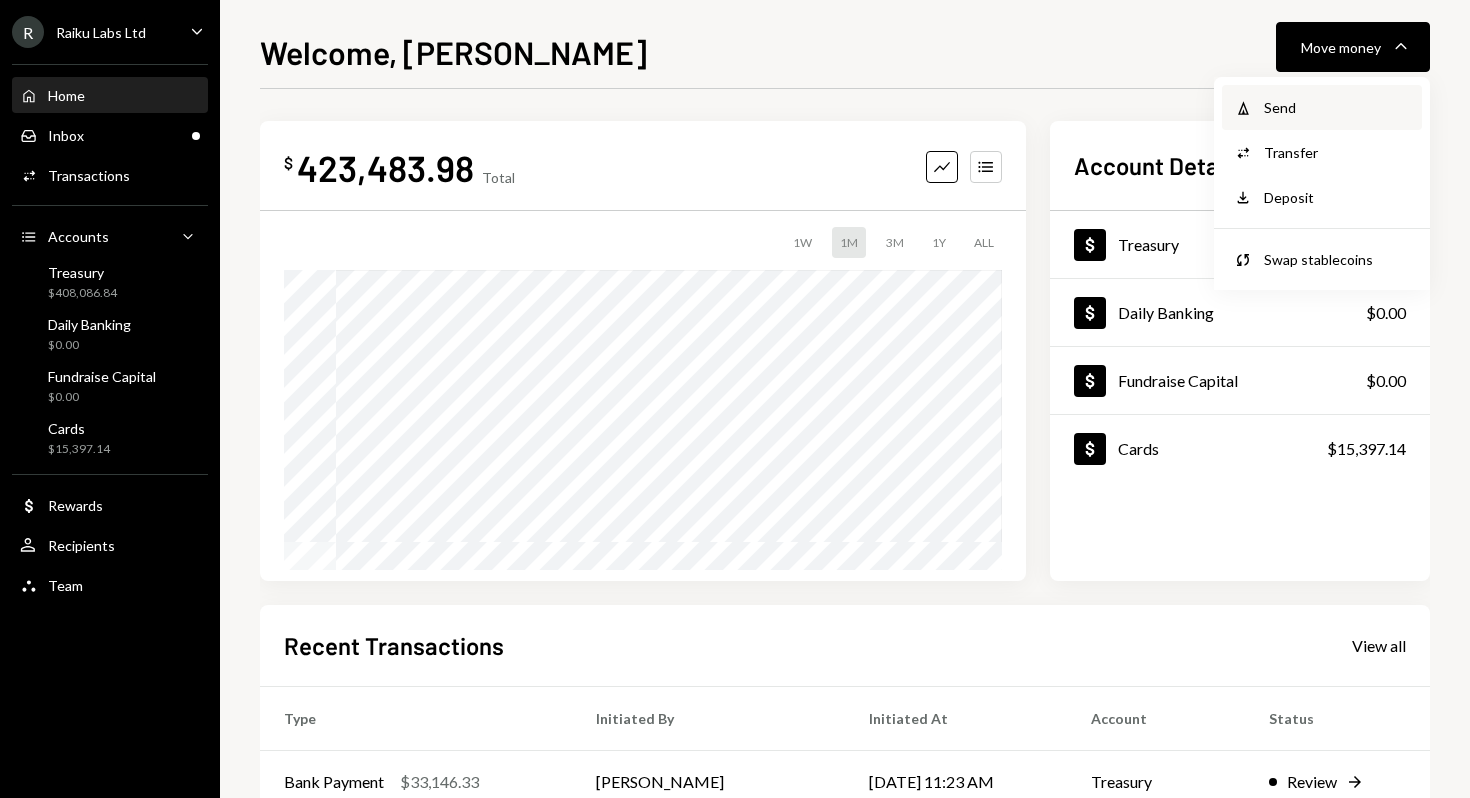 click on "Send" at bounding box center [1337, 107] 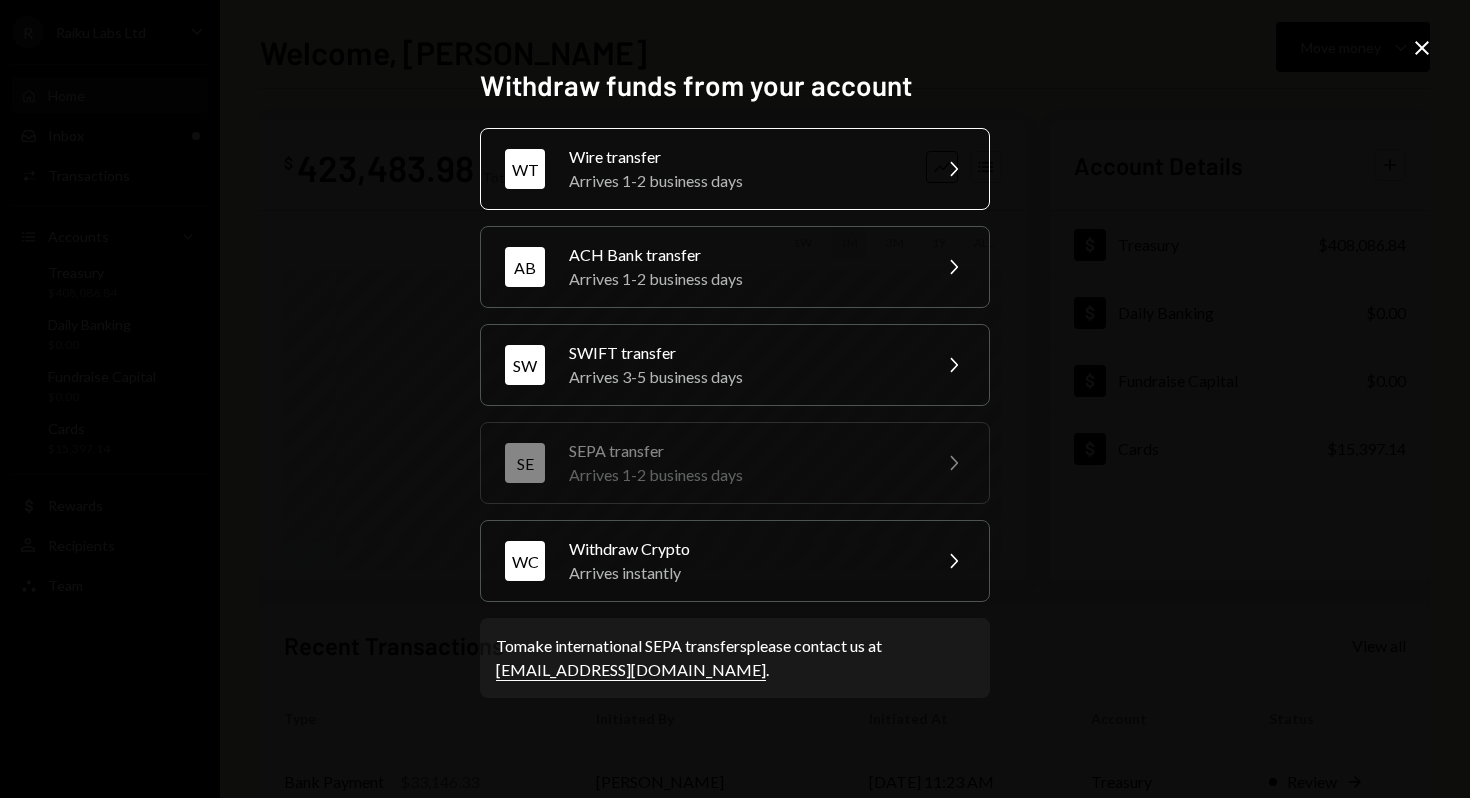 click on "Arrives 1-2 business days" at bounding box center (743, 181) 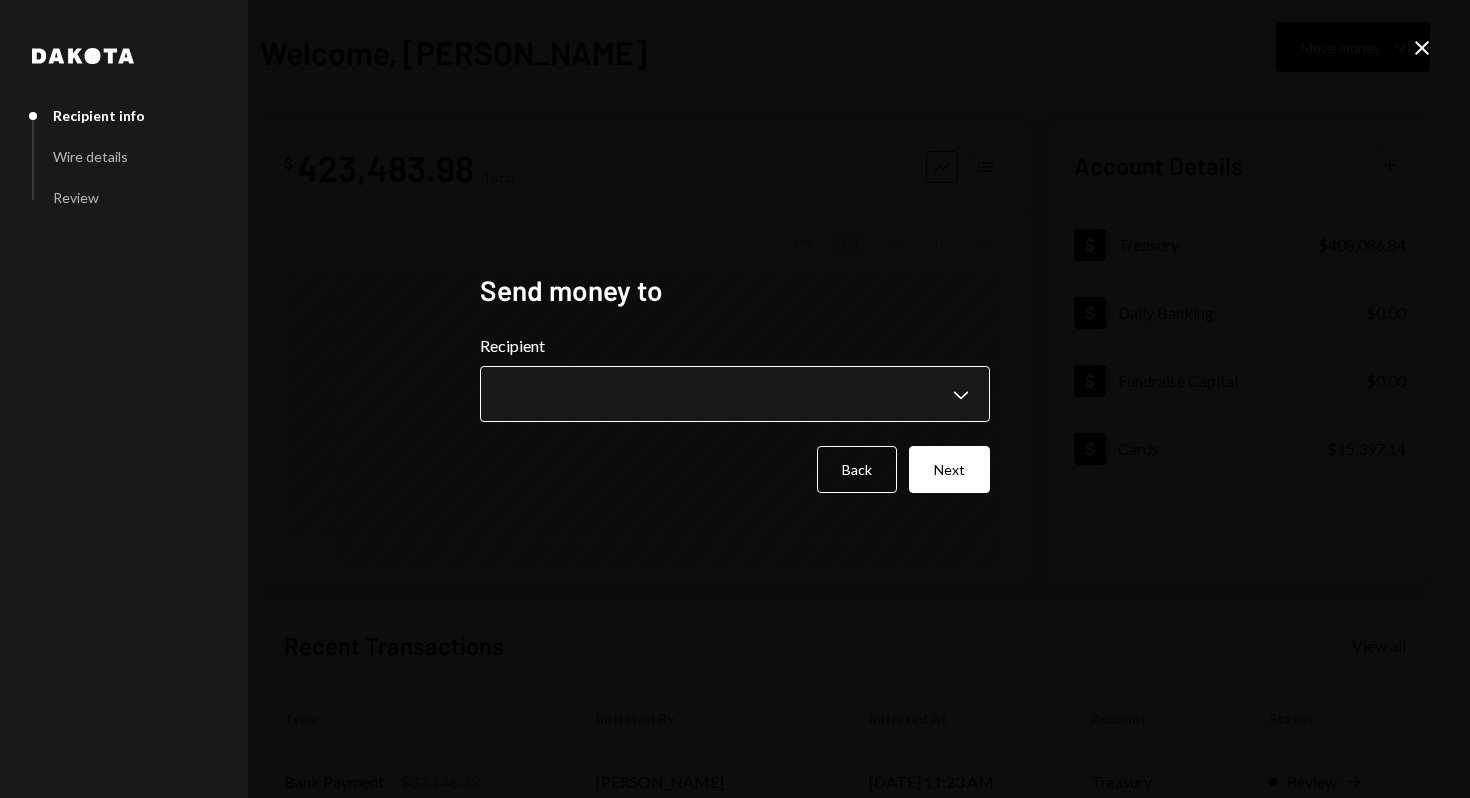click on "R Raiku Labs Ltd Caret Down Home Home Inbox Inbox Activities Transactions Accounts Accounts Caret Down Treasury $408,086.84 Daily Banking $0.00 Fundraise Capital $0.00 Cards $15,397.14 Dollar Rewards User Recipients Team Team Welcome, [PERSON_NAME] Move money Caret Down $ 423,483.98 Total Graph Accounts 1W 1M 3M 1Y ALL Account Details Plus Dollar Treasury $408,086.84 Dollar Daily Banking $0.00 Dollar Fundraise Capital $0.00 Dollar Cards $15,397.14 Recent Transactions View all Type Initiated By Initiated At Account Status Bank Payment $33,146.33 [PERSON_NAME] [DATE] 11:23 AM Treasury Review Right Arrow Card Transaction $280.74 [PERSON_NAME] Raiku Card [DATE] 6:41 PM Organization Pending Card Transaction $34.99 Subscription Costs [DATE] 3:33 PM Organization Pending Card Transaction $884.52 Subscription Costs [DATE] 12:38 PM Organization Pending Card Transaction $57.16 [PERSON_NAME] Card [DATE] 8:00 AM Organization Completed /dashboard Dakota Recipient info Wire details Review Send money to Recipient Chevron Down Back" at bounding box center (735, 399) 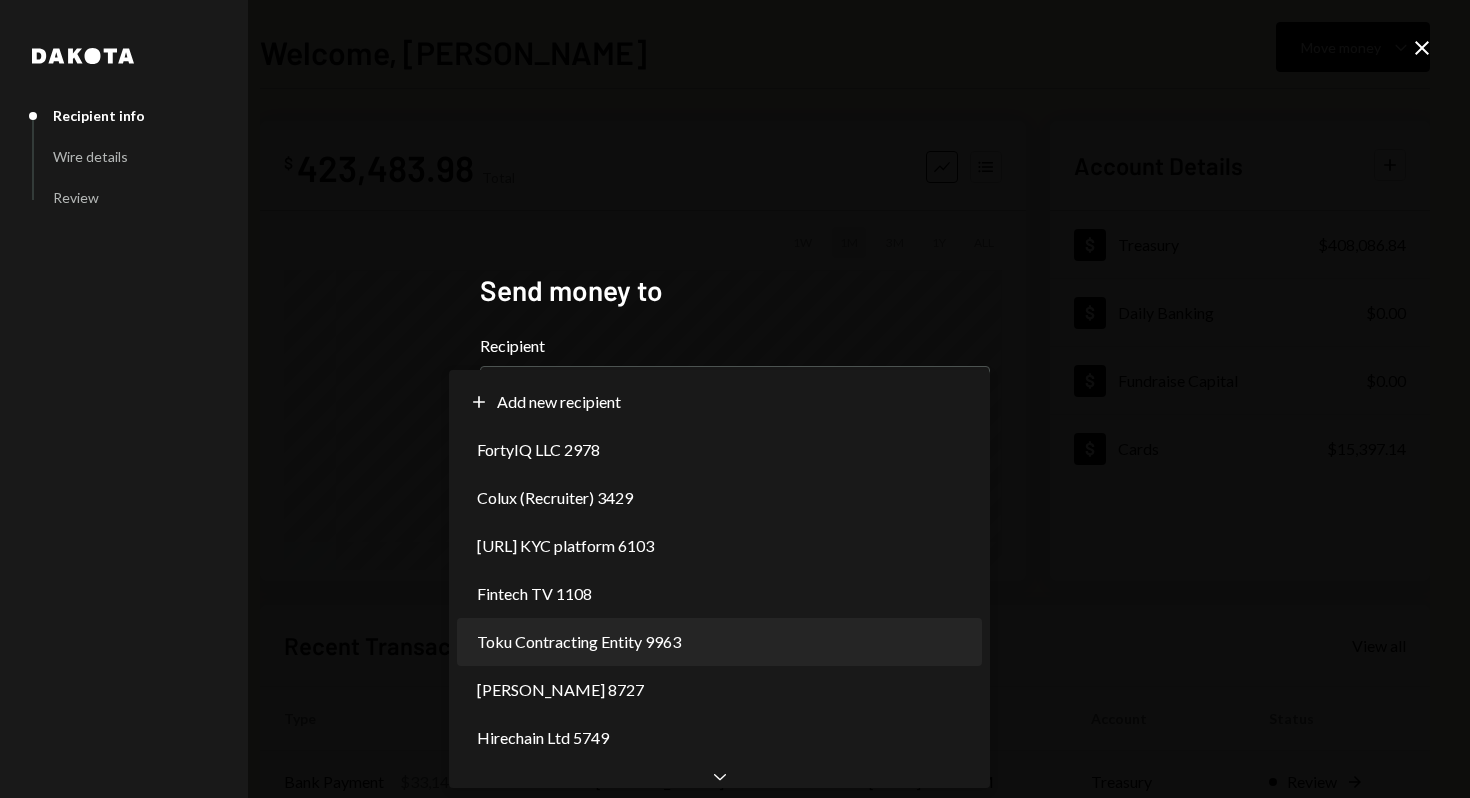 select on "**********" 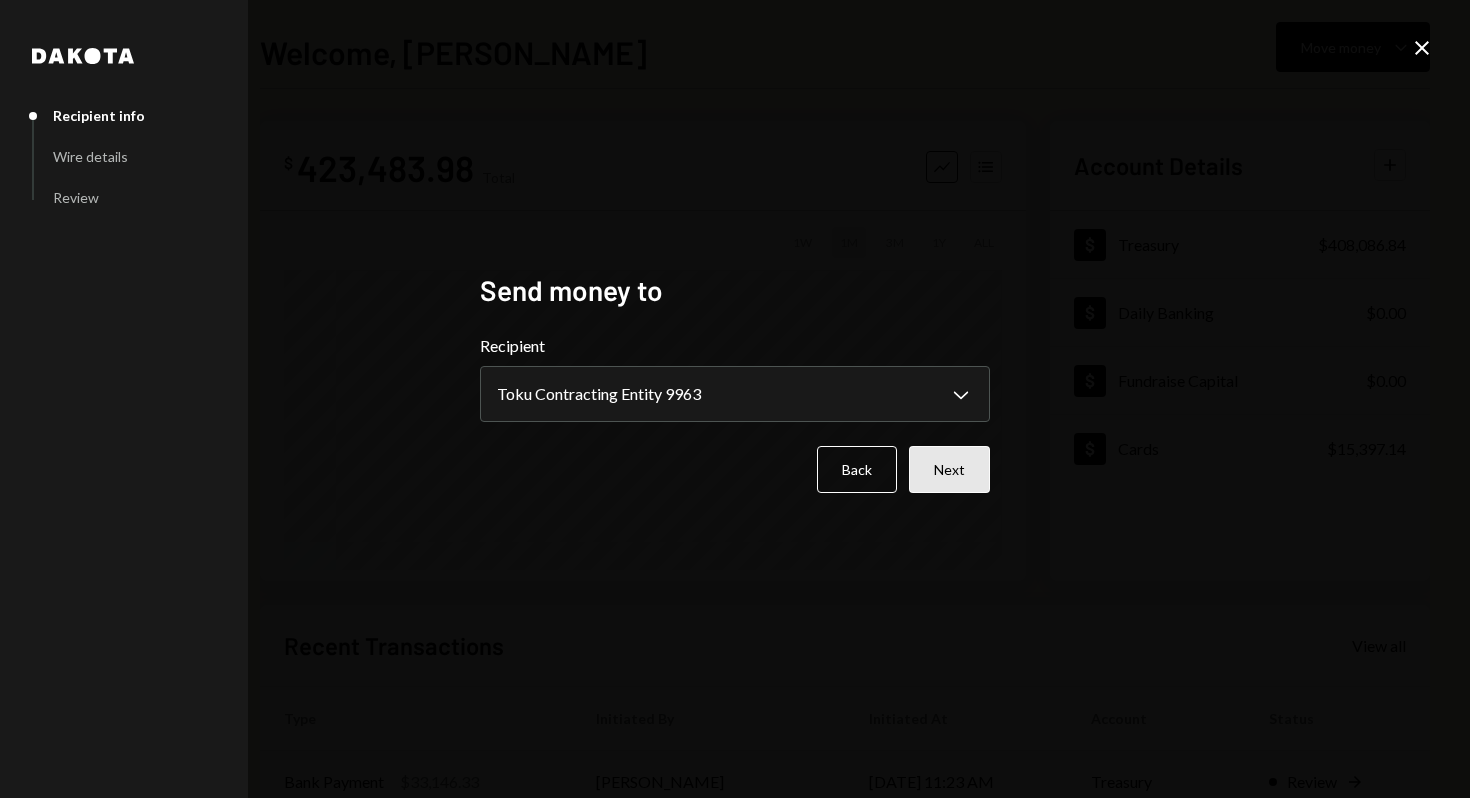 click on "Next" at bounding box center [949, 469] 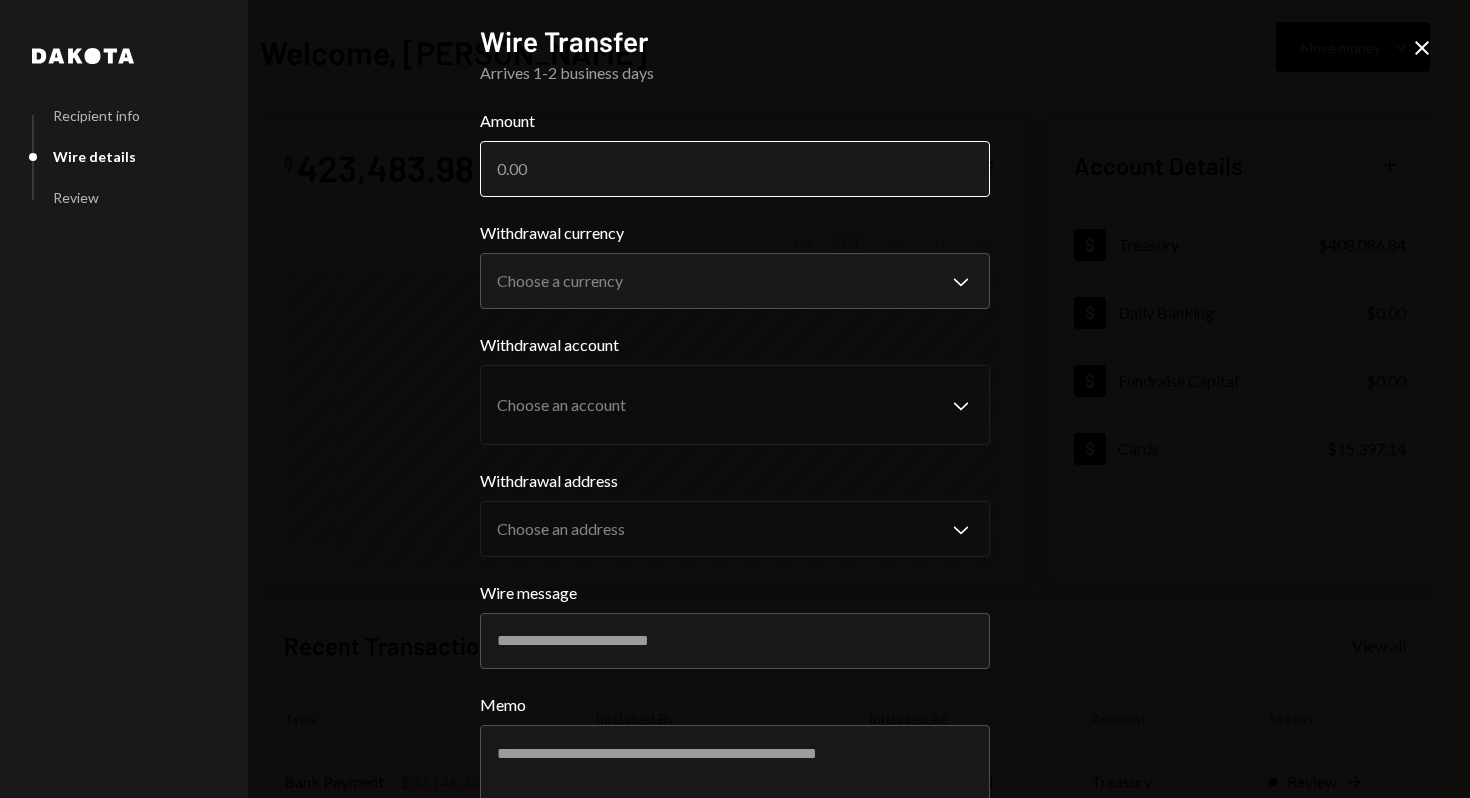 click on "Amount" at bounding box center [735, 169] 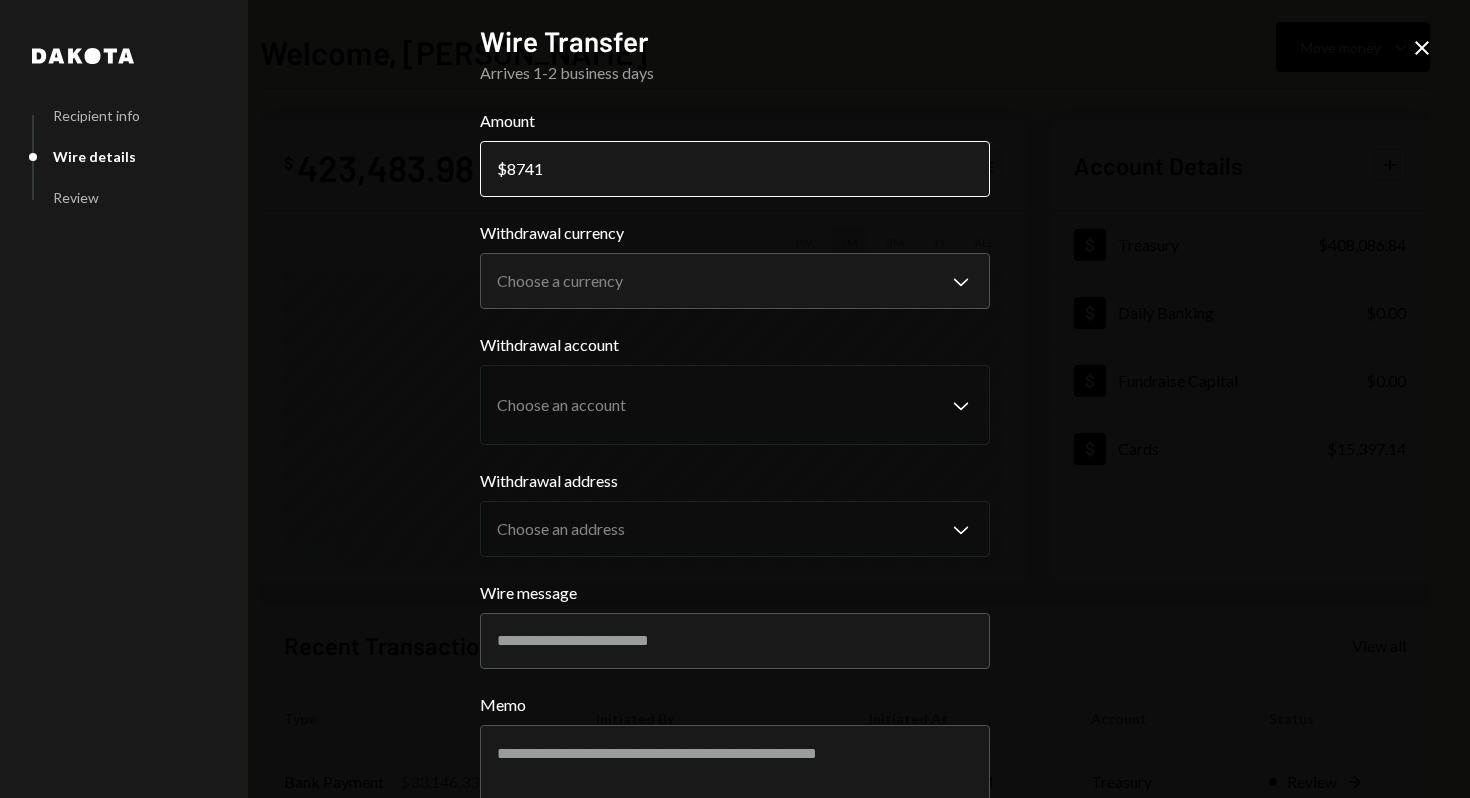 type on "87411" 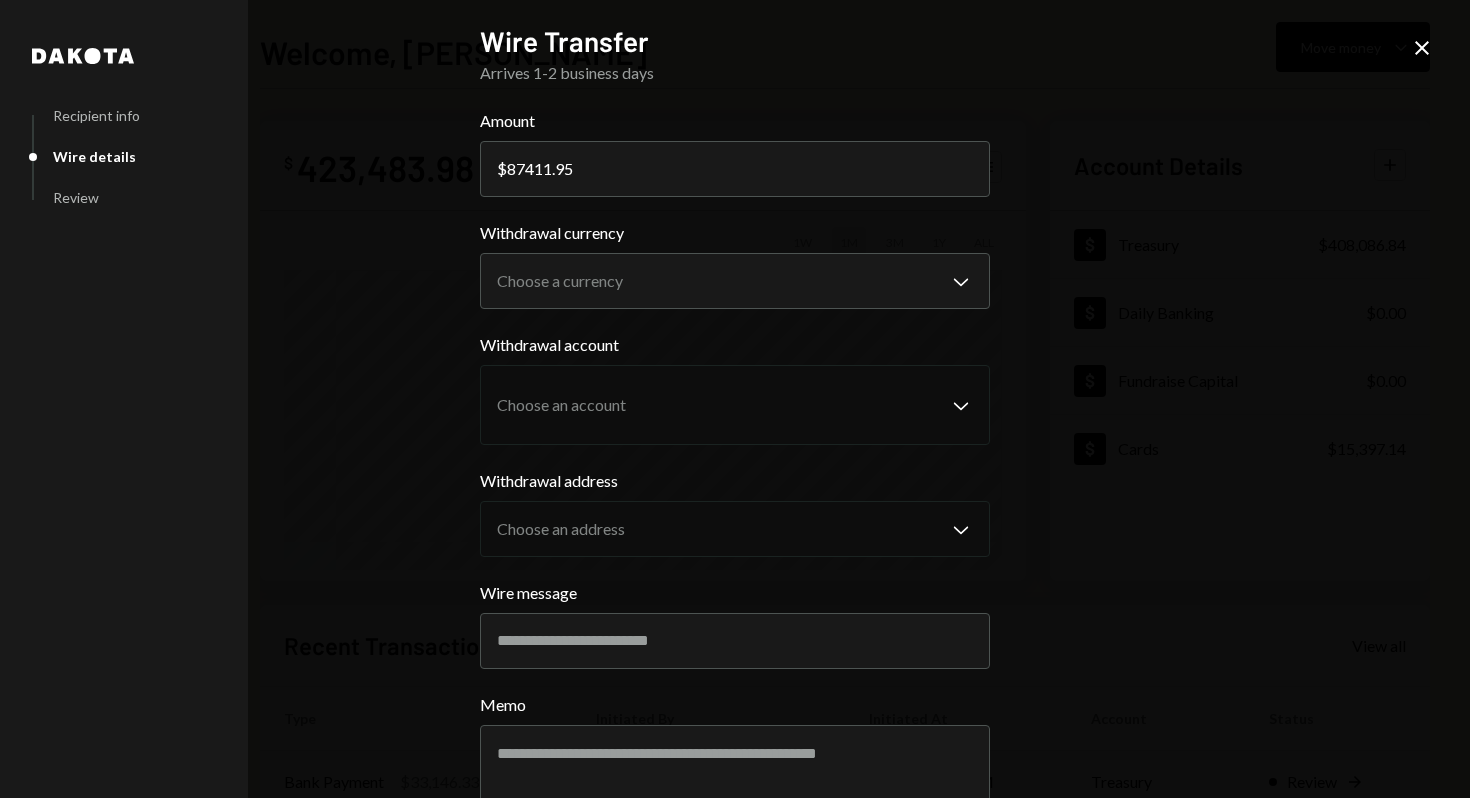 type on "87411.95" 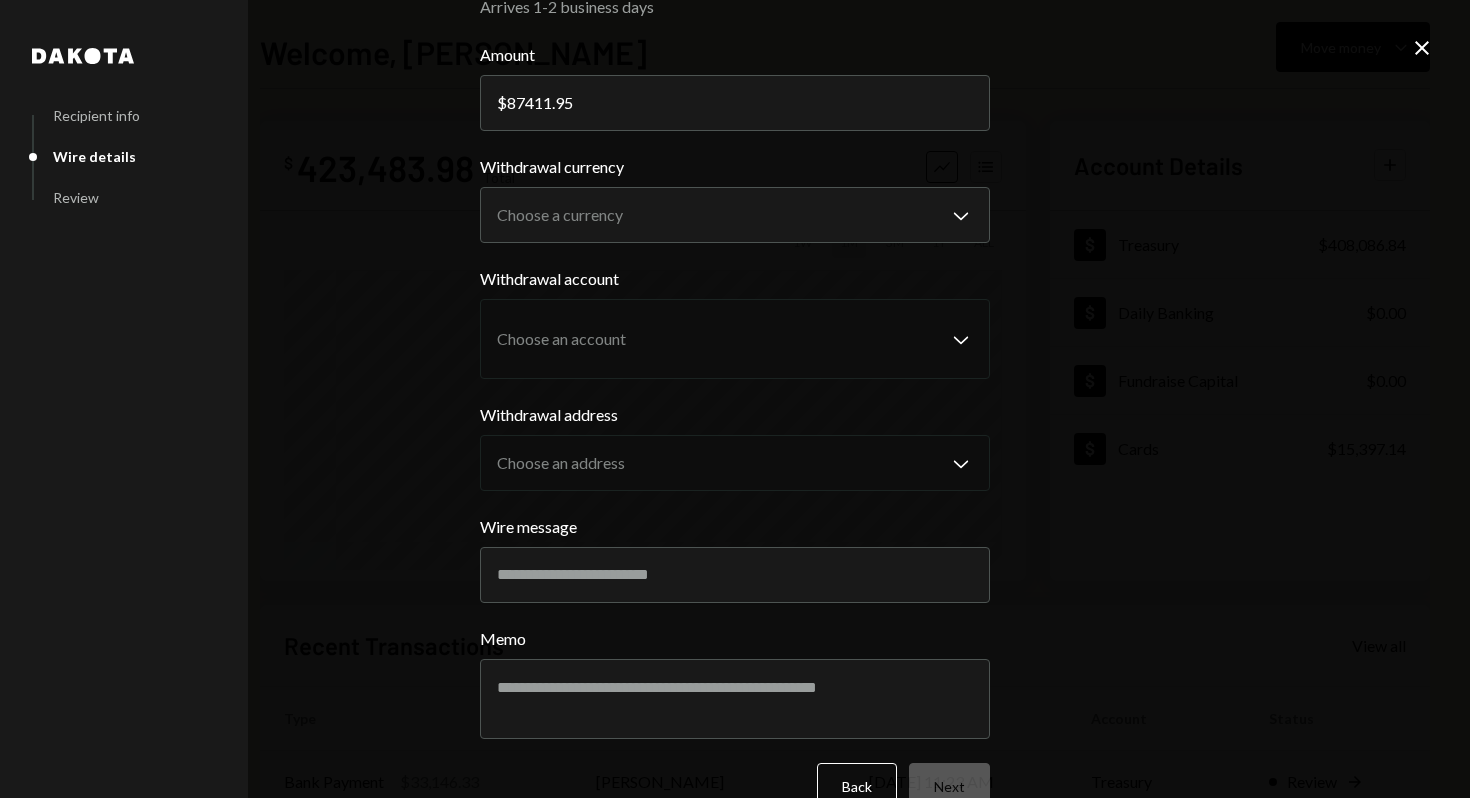 scroll, scrollTop: 101, scrollLeft: 0, axis: vertical 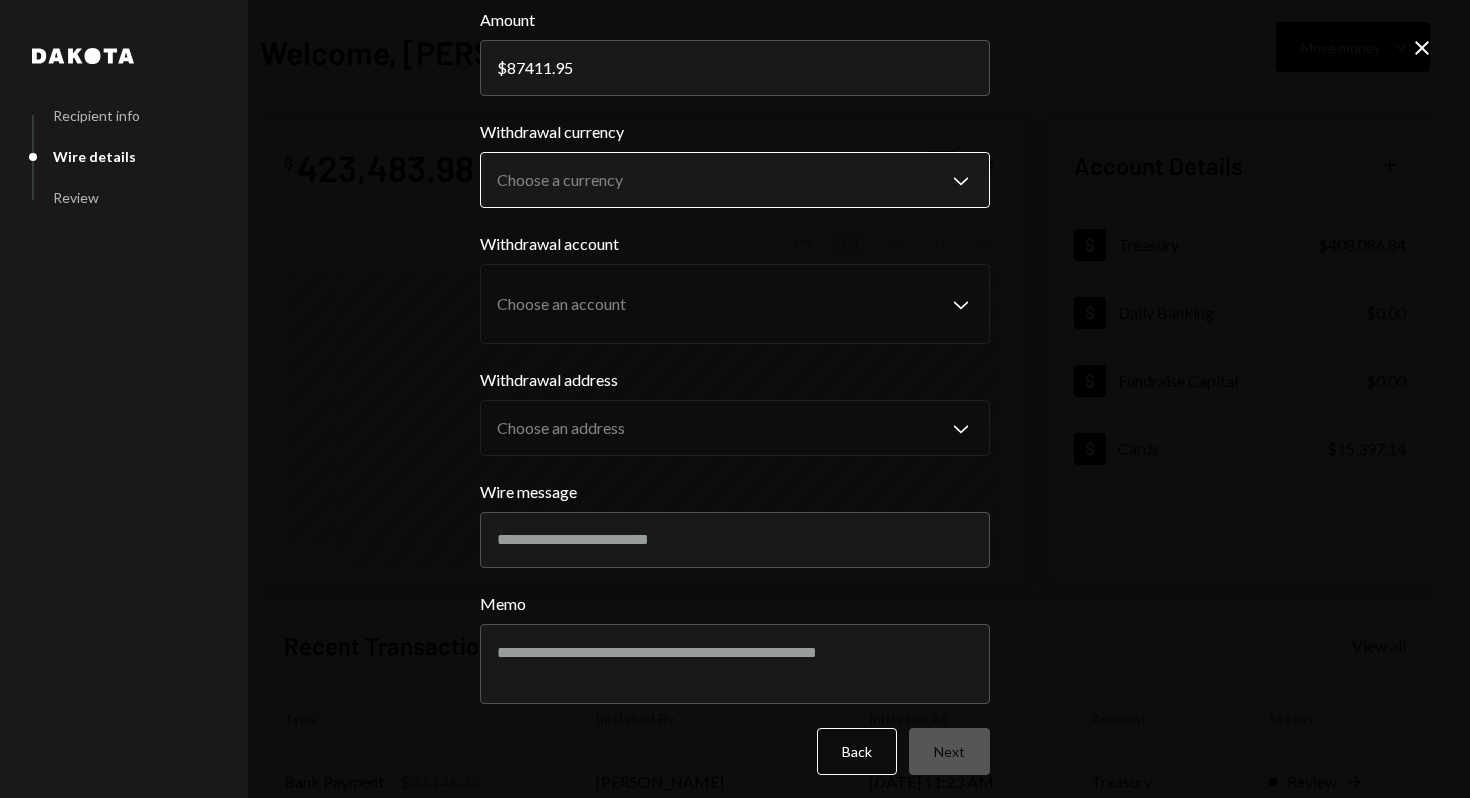 click on "R Raiku Labs Ltd Caret Down Home Home Inbox Inbox Activities Transactions Accounts Accounts Caret Down Treasury $408,086.84 Daily Banking $0.00 Fundraise Capital $0.00 Cards $15,397.14 Dollar Rewards User Recipients Team Team Welcome, [PERSON_NAME] Move money Caret Down $ 423,483.98 Total Graph Accounts 1W 1M 3M 1Y ALL Account Details Plus Dollar Treasury $408,086.84 Dollar Daily Banking $0.00 Dollar Fundraise Capital $0.00 Dollar Cards $15,397.14 Recent Transactions View all Type Initiated By Initiated At Account Status Bank Payment $33,146.33 [PERSON_NAME] [DATE] 11:23 AM Treasury Review Right Arrow Card Transaction $280.74 [PERSON_NAME] Raiku Card [DATE] 6:41 PM Organization Pending Card Transaction $34.99 Subscription Costs [DATE] 3:33 PM Organization Pending Card Transaction $884.52 Subscription Costs [DATE] 12:38 PM Organization Pending Card Transaction $57.16 [PERSON_NAME] Raiku Card [DATE] 8:00 AM Organization Completed /dashboard Dakota Recipient info Wire details Review Wire Transfer Arrives 1-2 business days $" at bounding box center (735, 399) 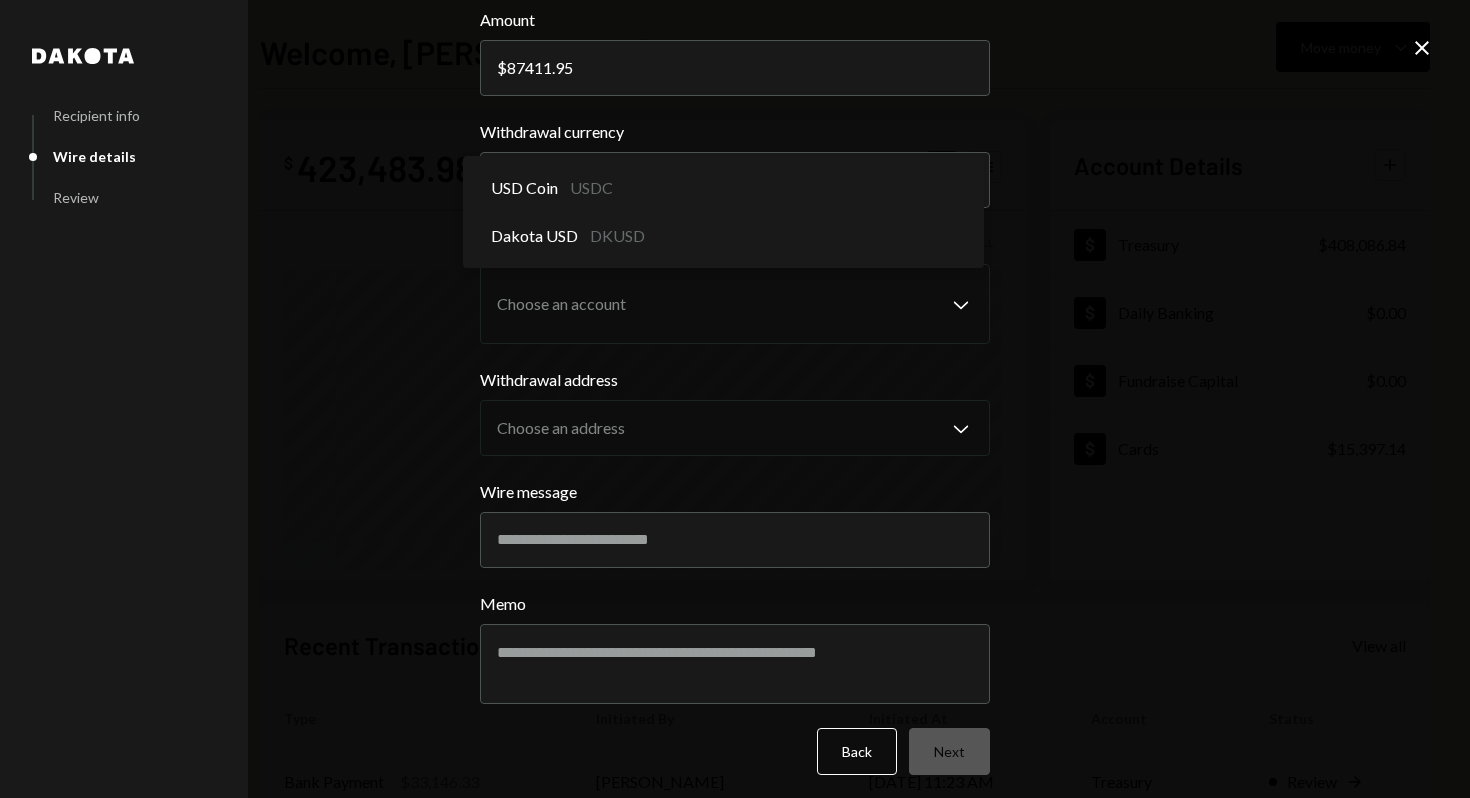 click on "**********" at bounding box center [735, 399] 